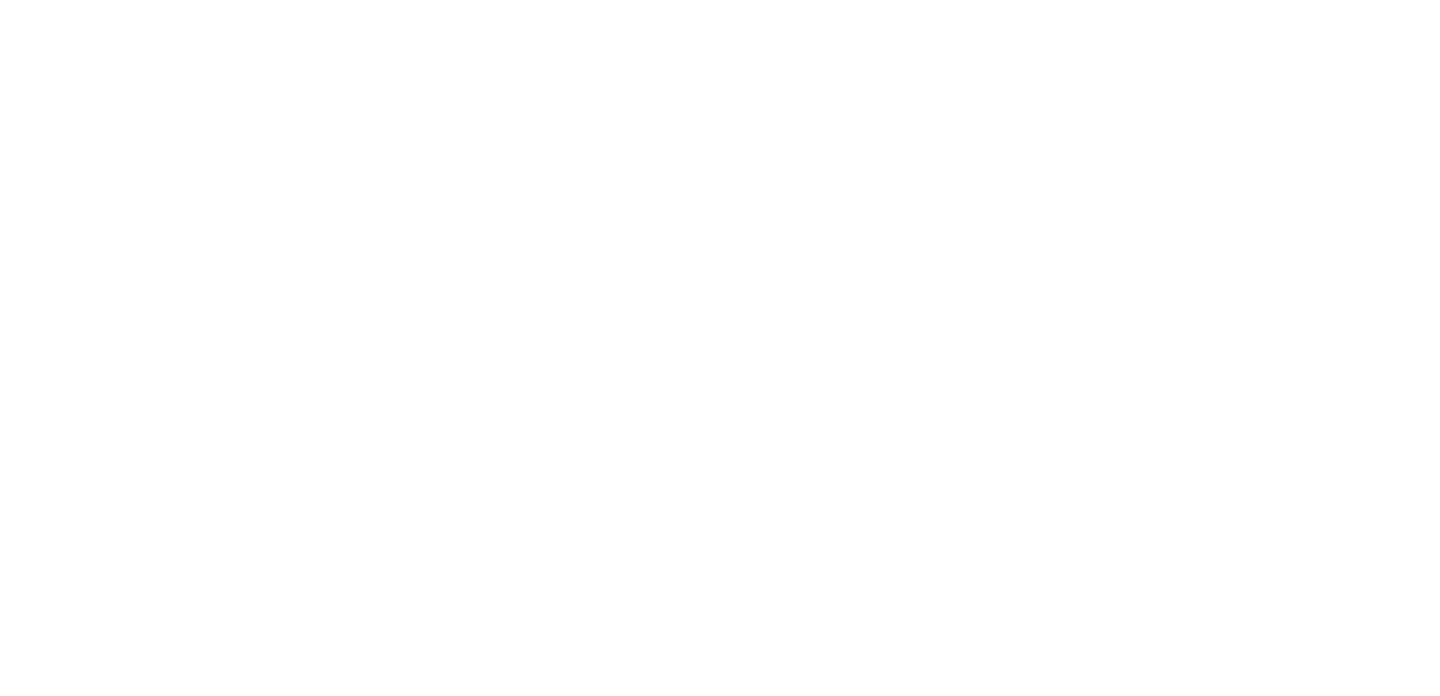 scroll, scrollTop: 0, scrollLeft: 0, axis: both 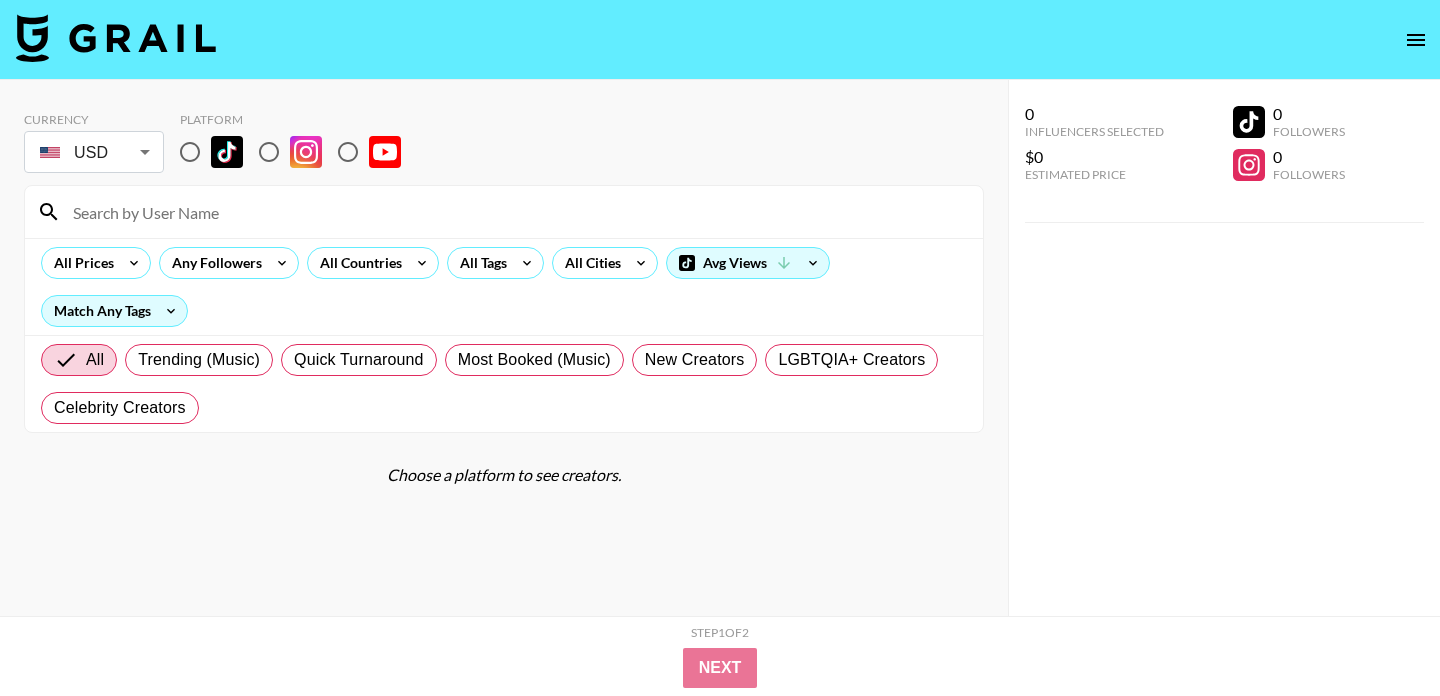 click at bounding box center (190, 152) 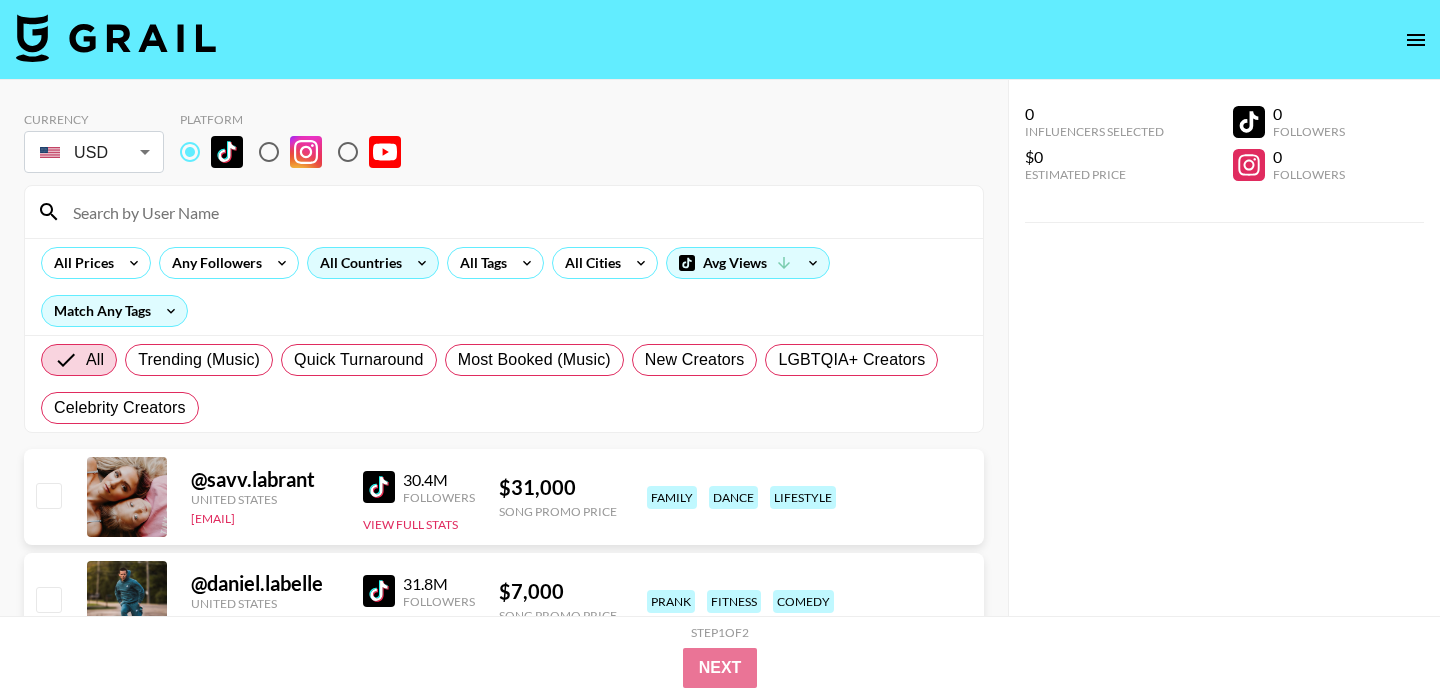 click on "All Countries" at bounding box center (357, 263) 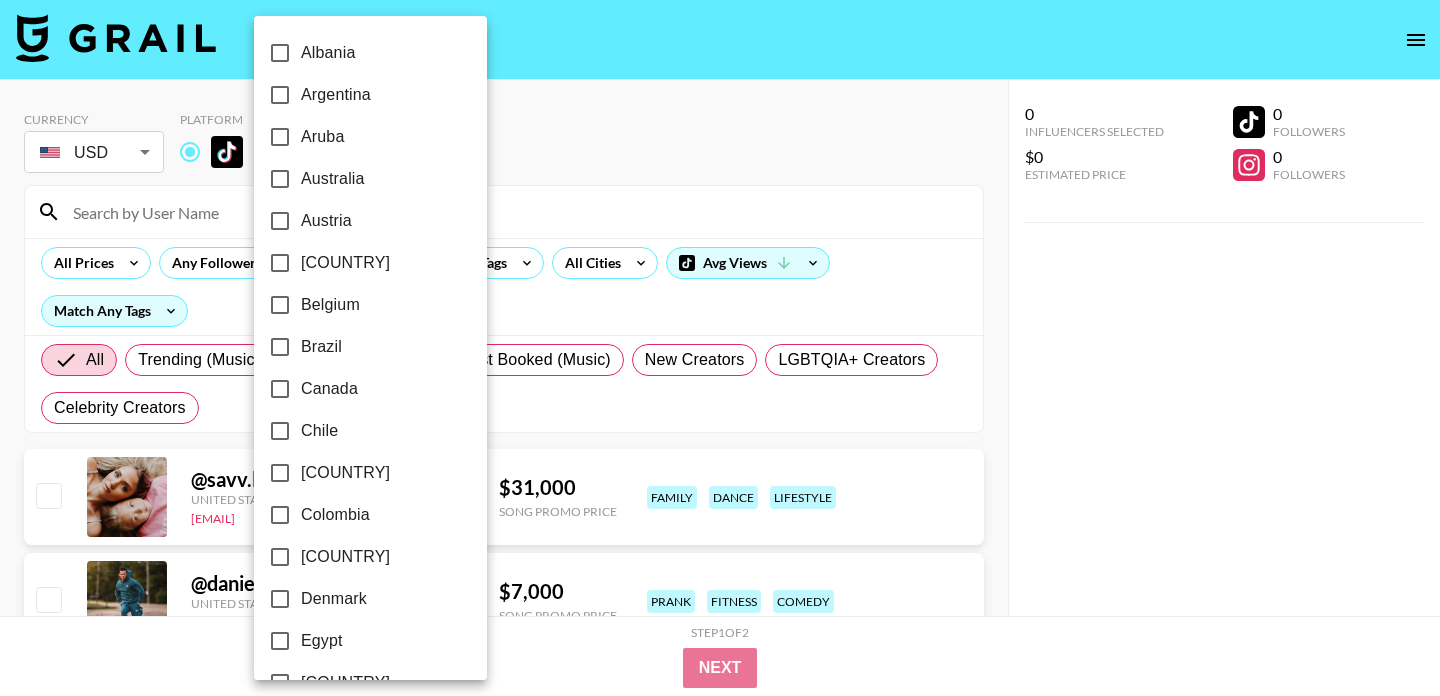 scroll, scrollTop: 1636, scrollLeft: 0, axis: vertical 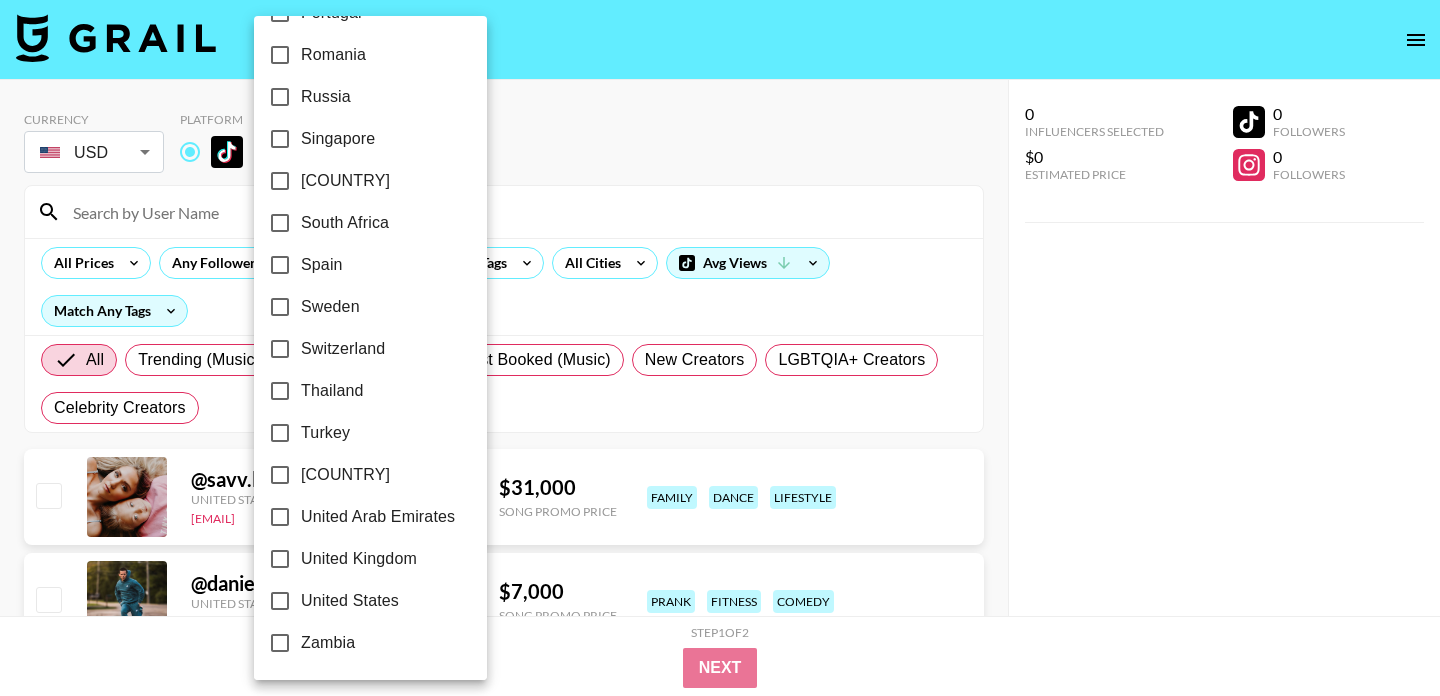 click on "United States" at bounding box center [350, 601] 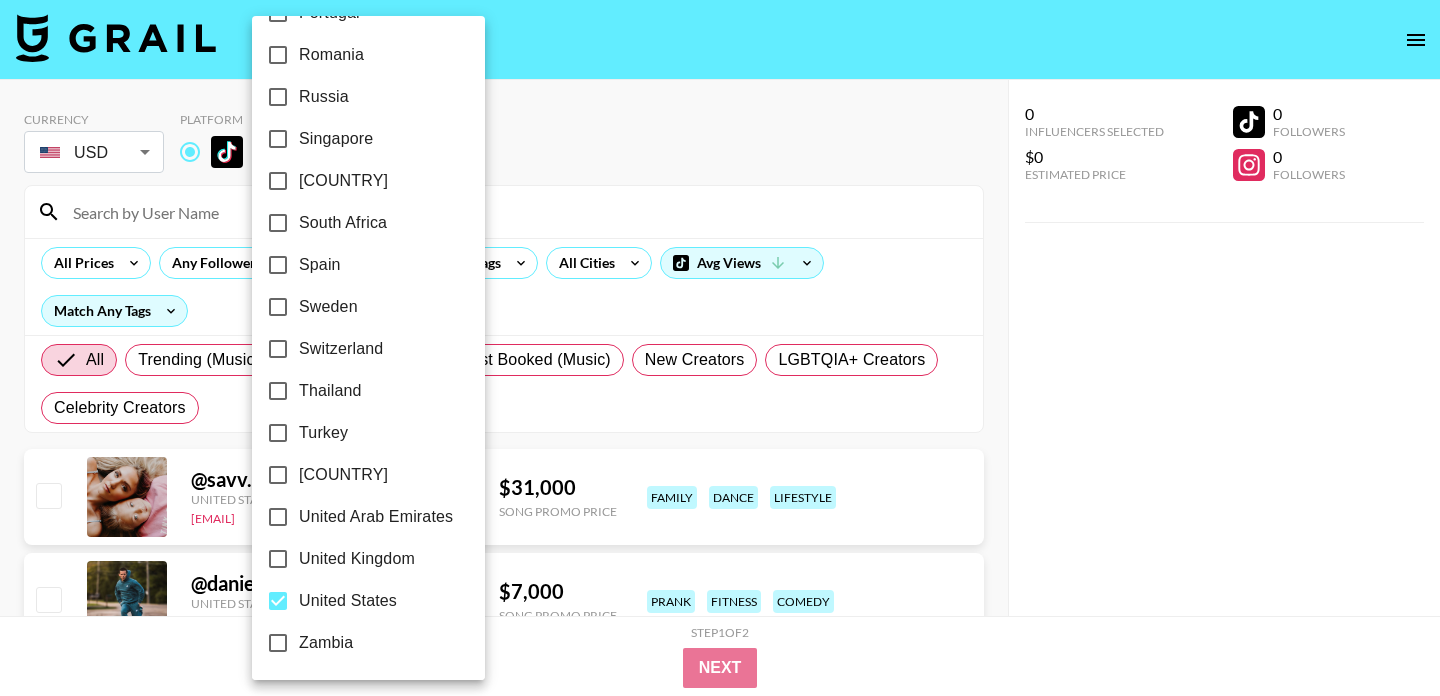 click at bounding box center [720, 348] 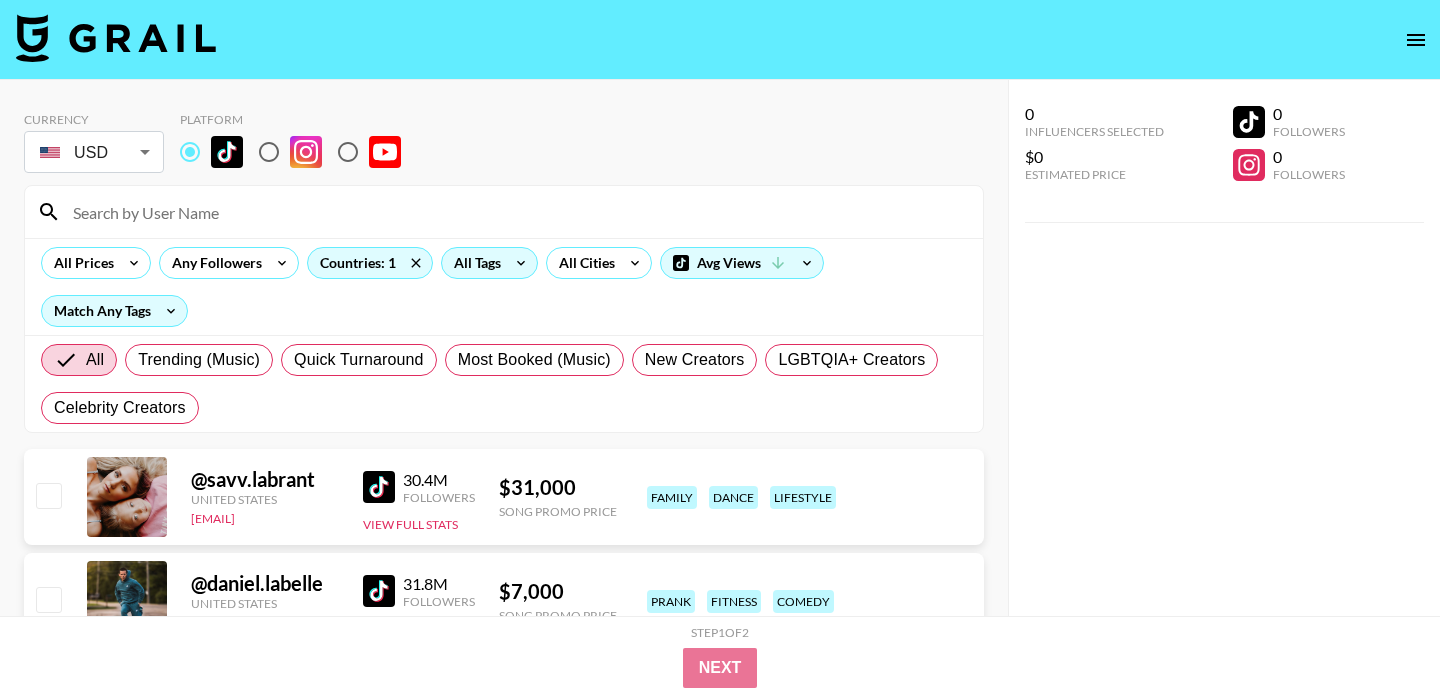 click 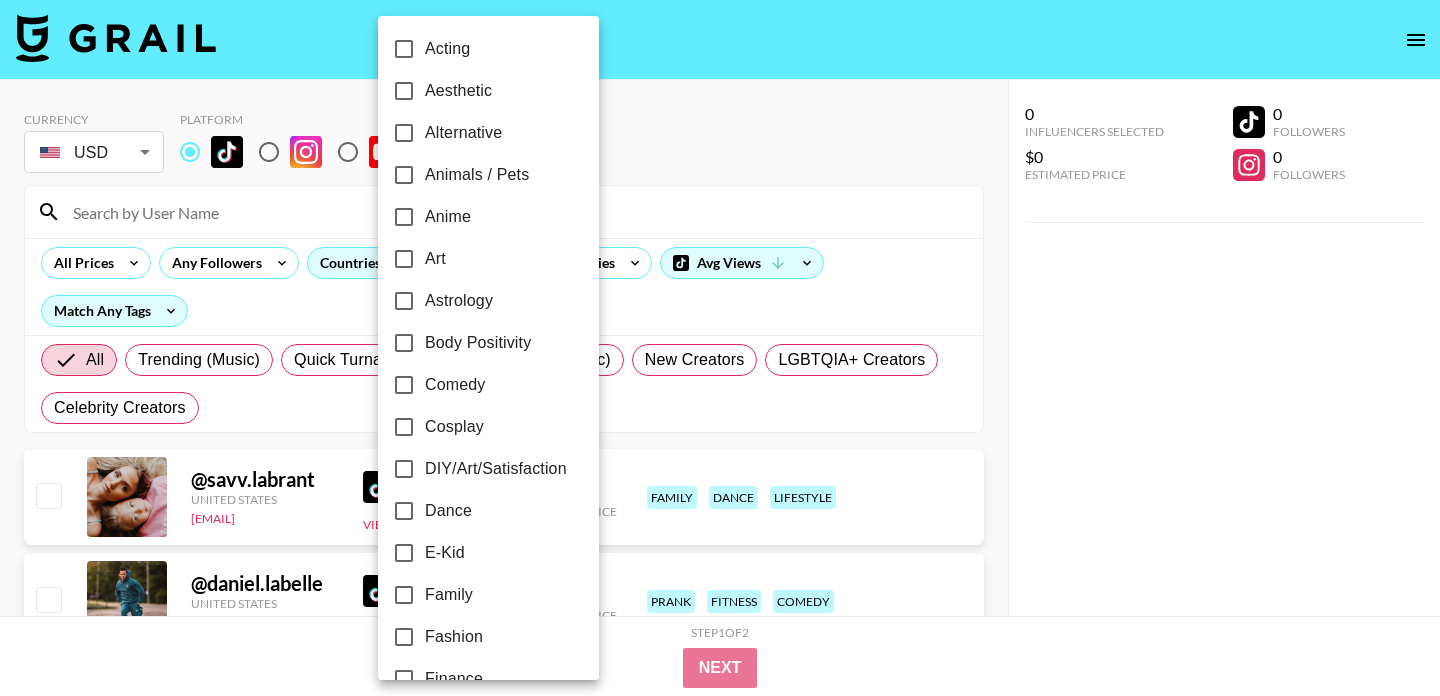 scroll, scrollTop: 50, scrollLeft: 0, axis: vertical 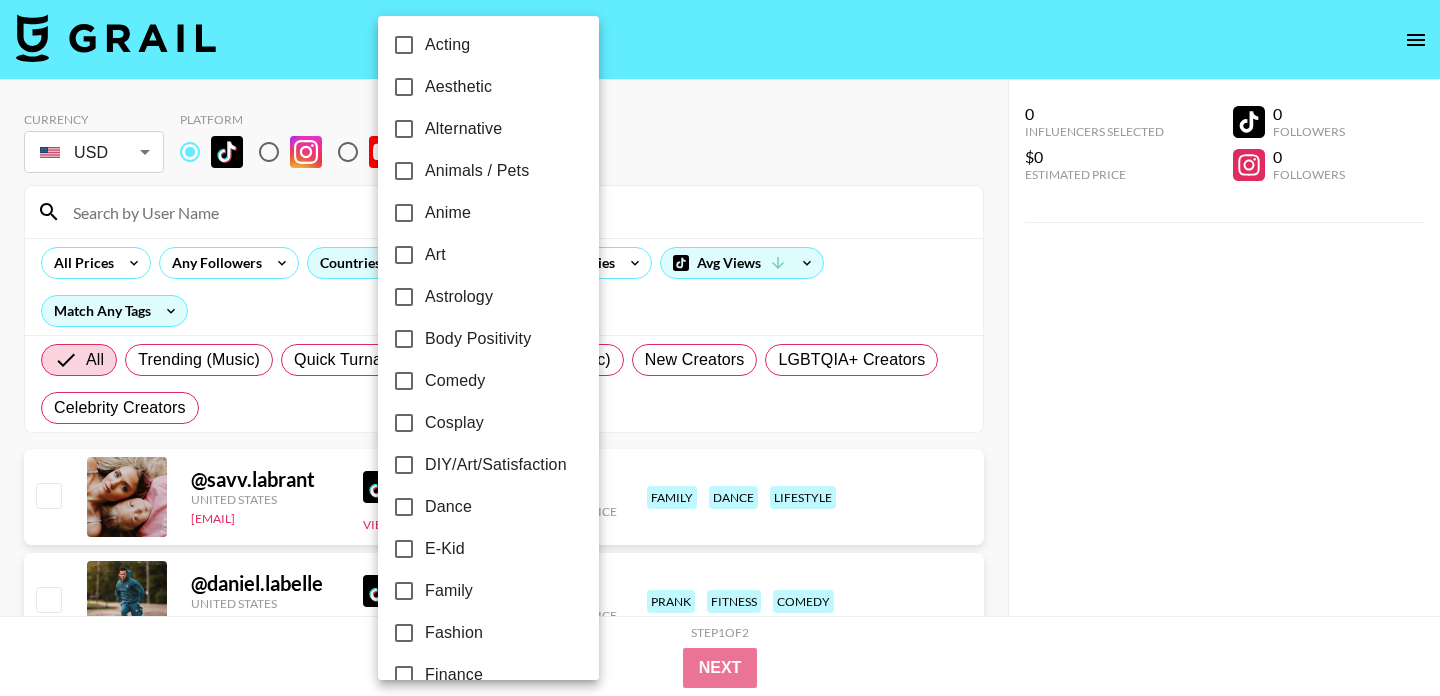 click at bounding box center (720, 348) 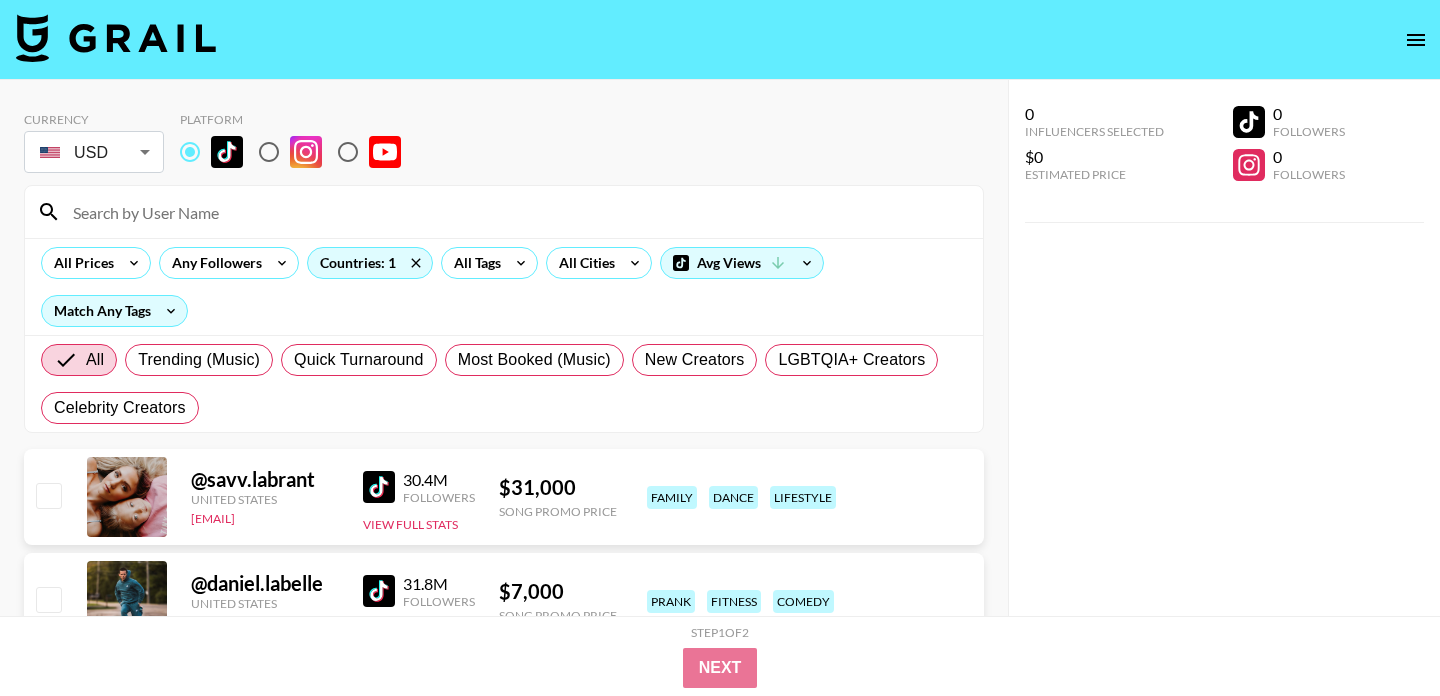 click 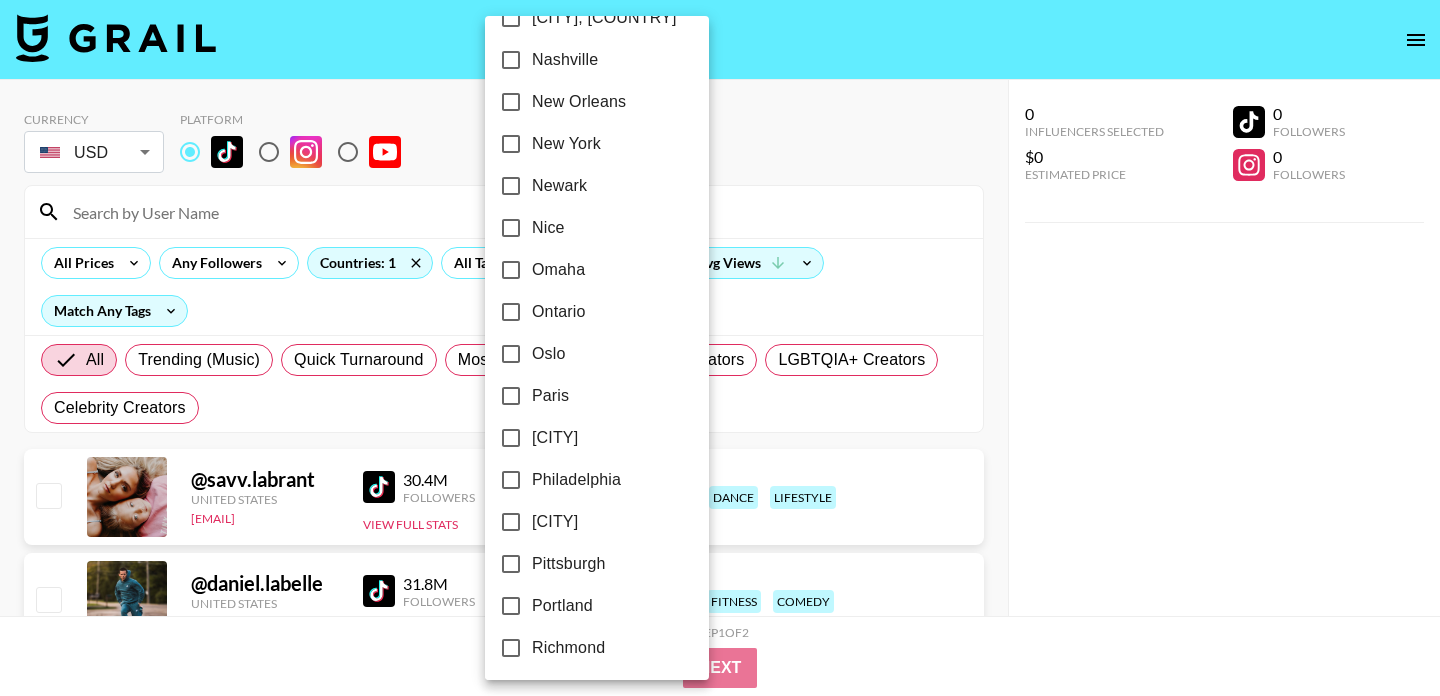 scroll, scrollTop: 2024, scrollLeft: 0, axis: vertical 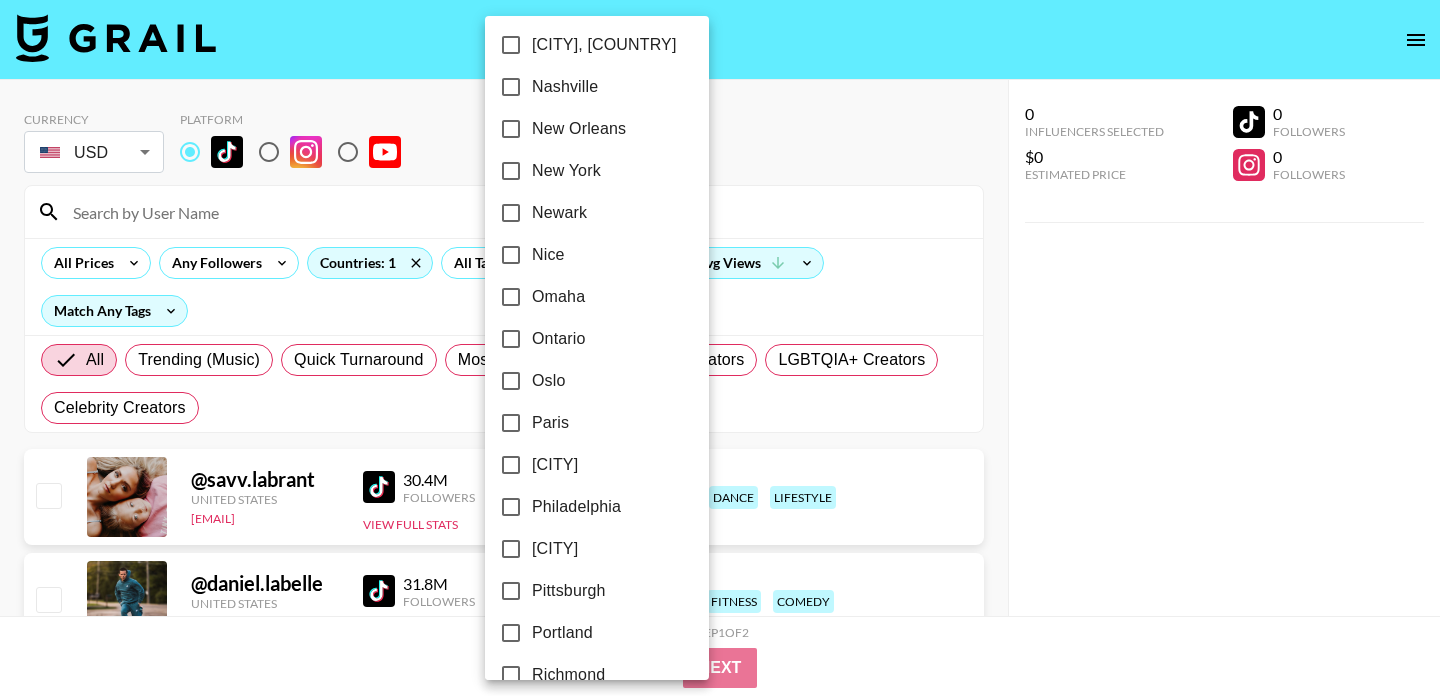click on "New York" at bounding box center (511, 171) 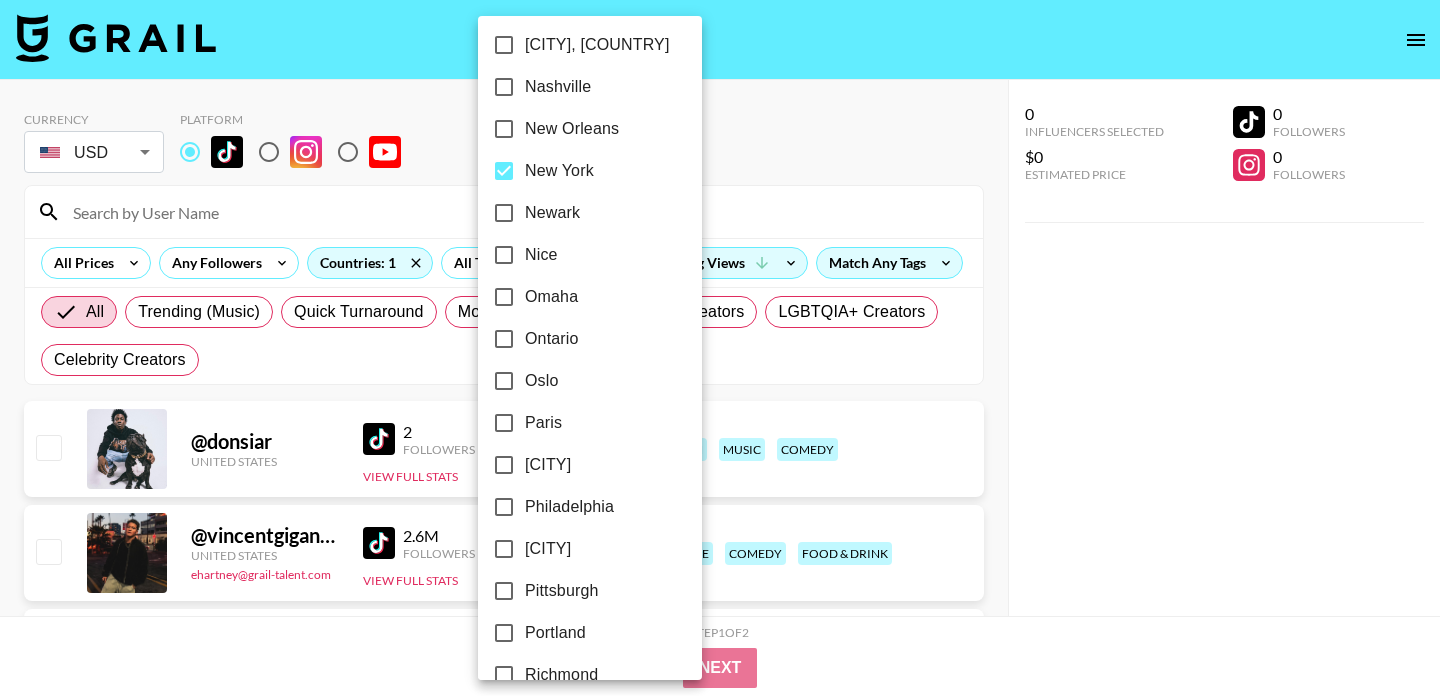 click at bounding box center [720, 348] 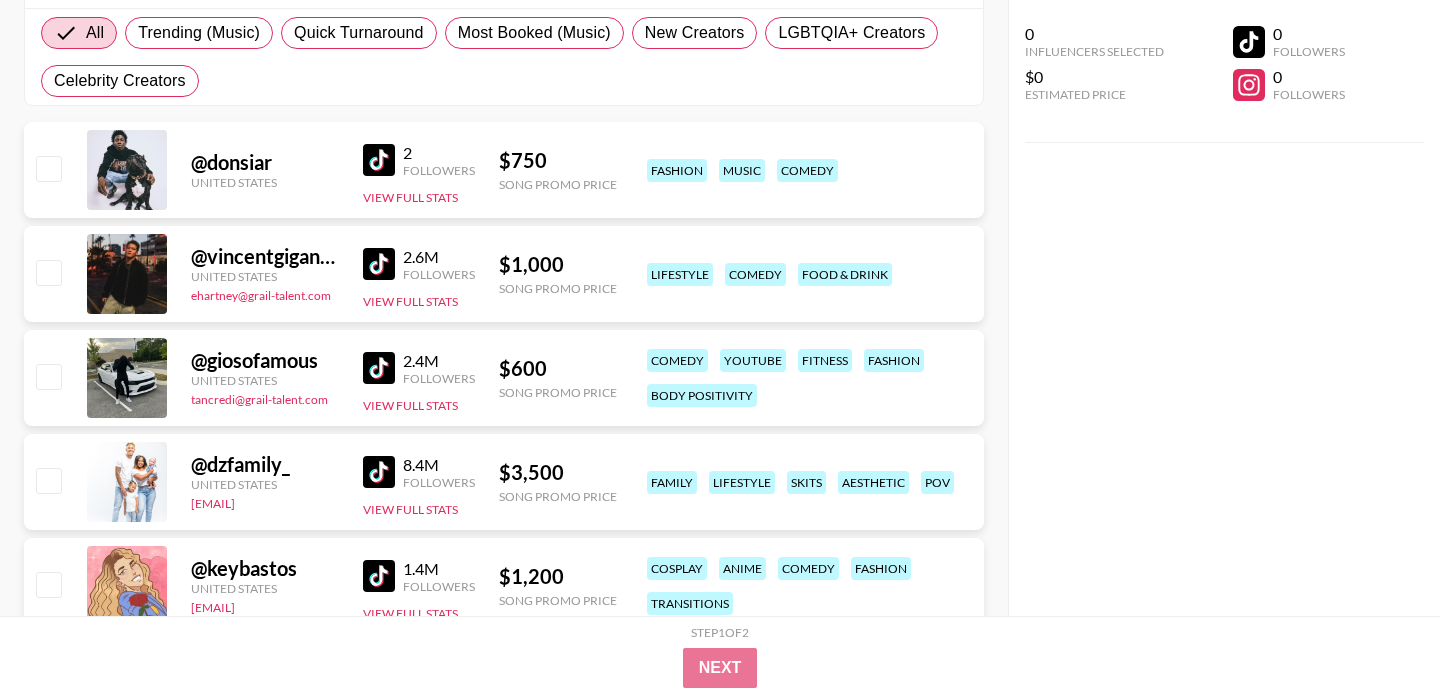 scroll, scrollTop: 284, scrollLeft: 0, axis: vertical 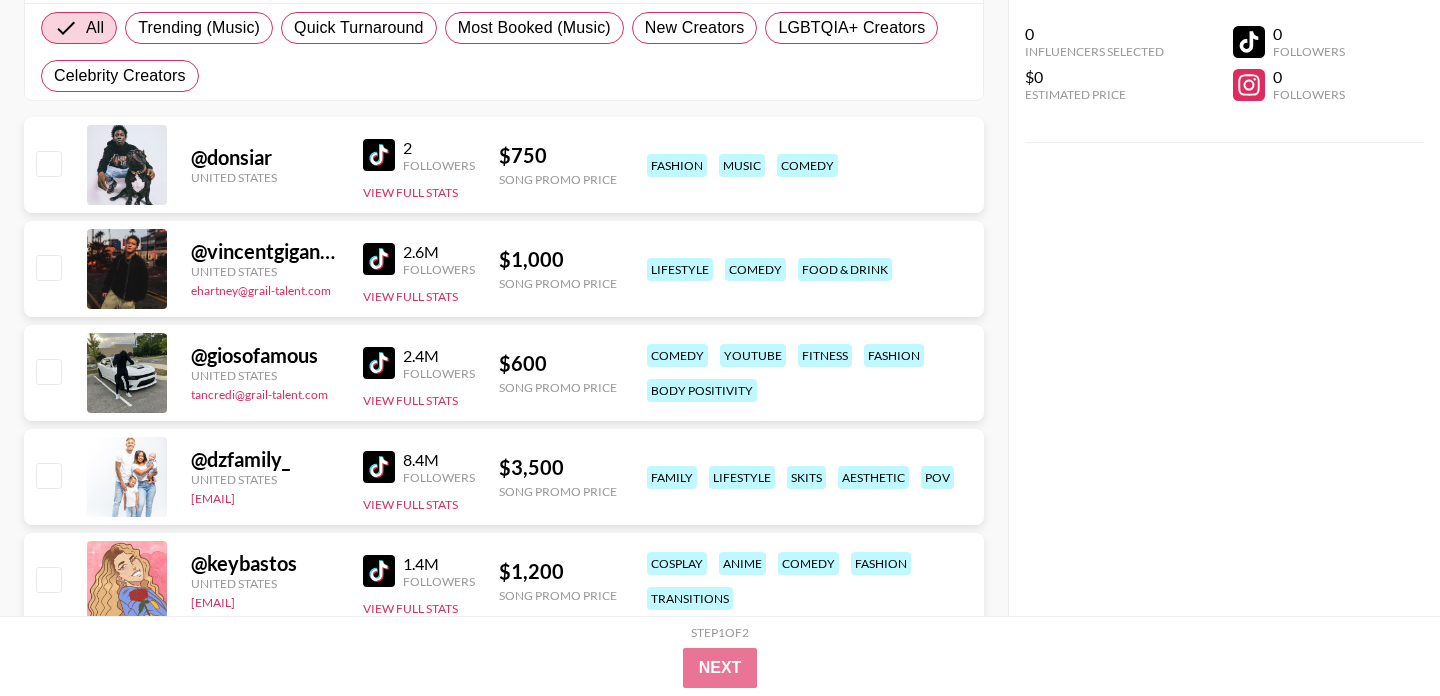 click at bounding box center (379, 259) 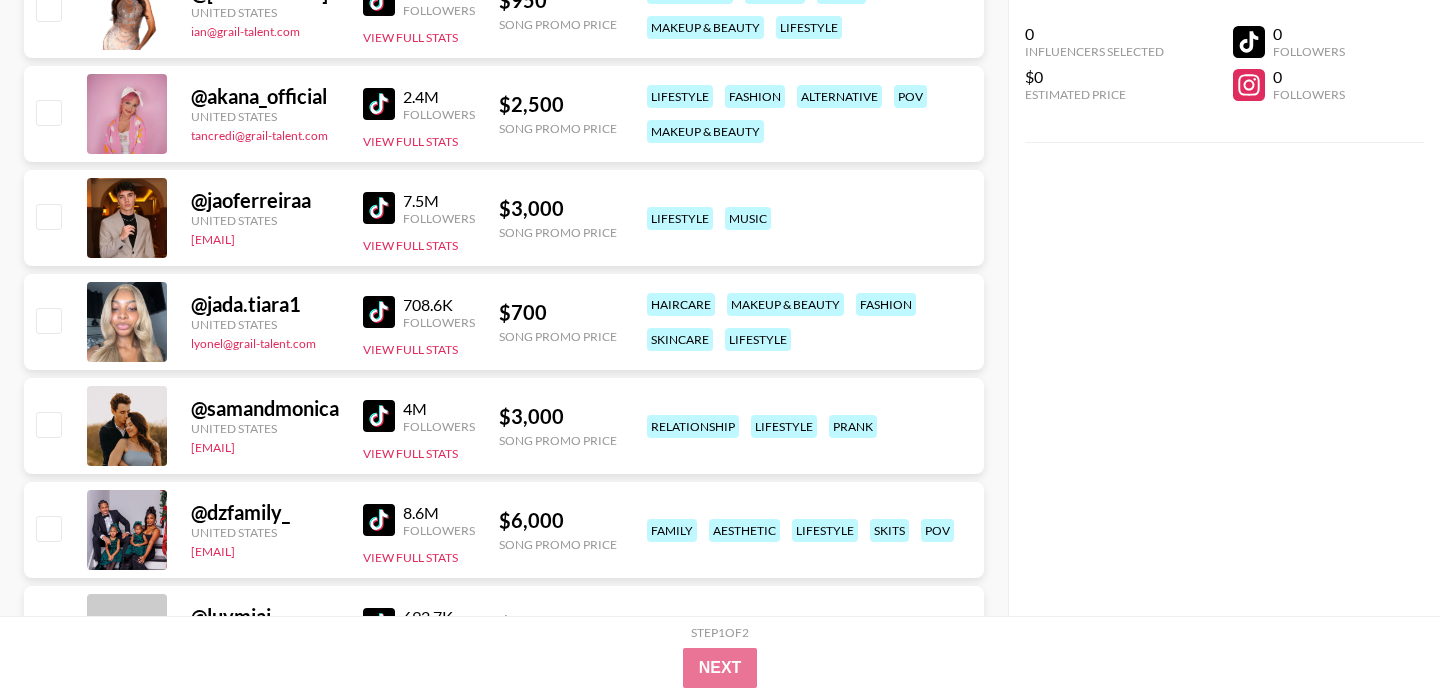 scroll, scrollTop: 955, scrollLeft: 0, axis: vertical 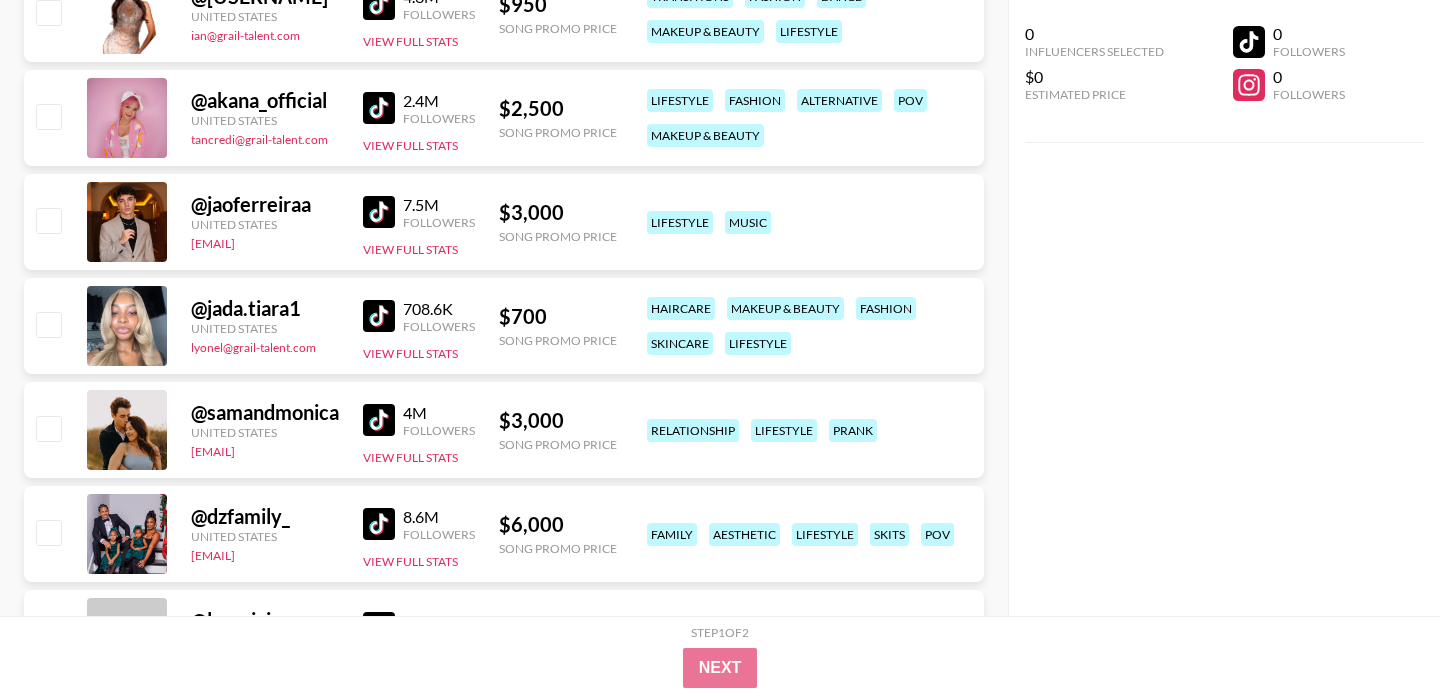 click at bounding box center [379, 316] 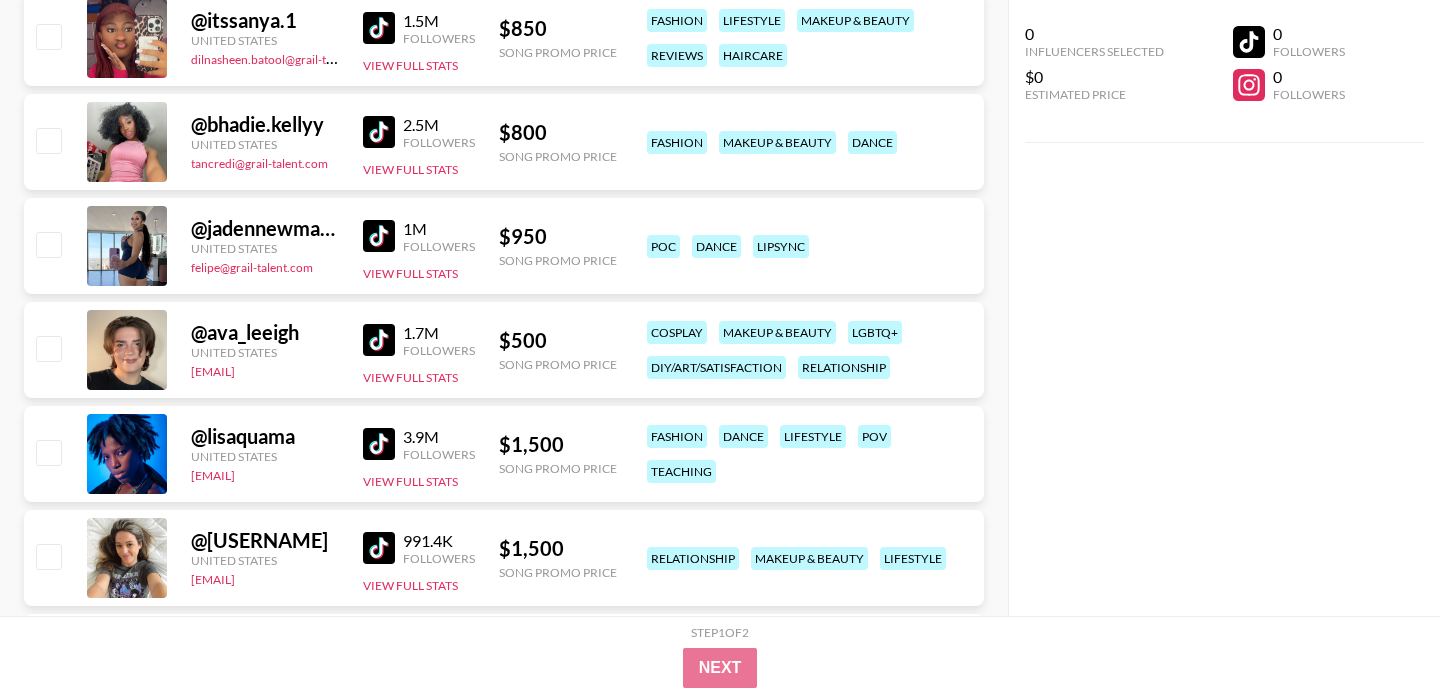 scroll, scrollTop: 1765, scrollLeft: 0, axis: vertical 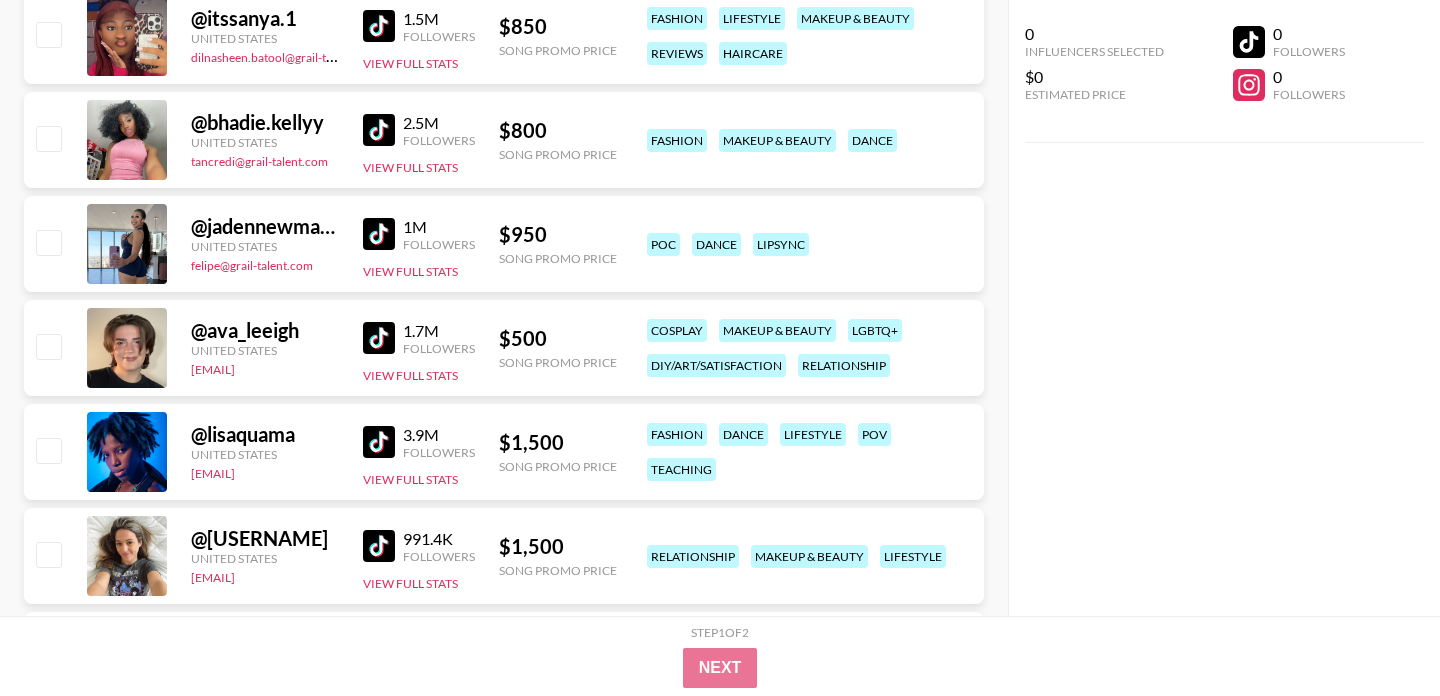 click at bounding box center (379, 234) 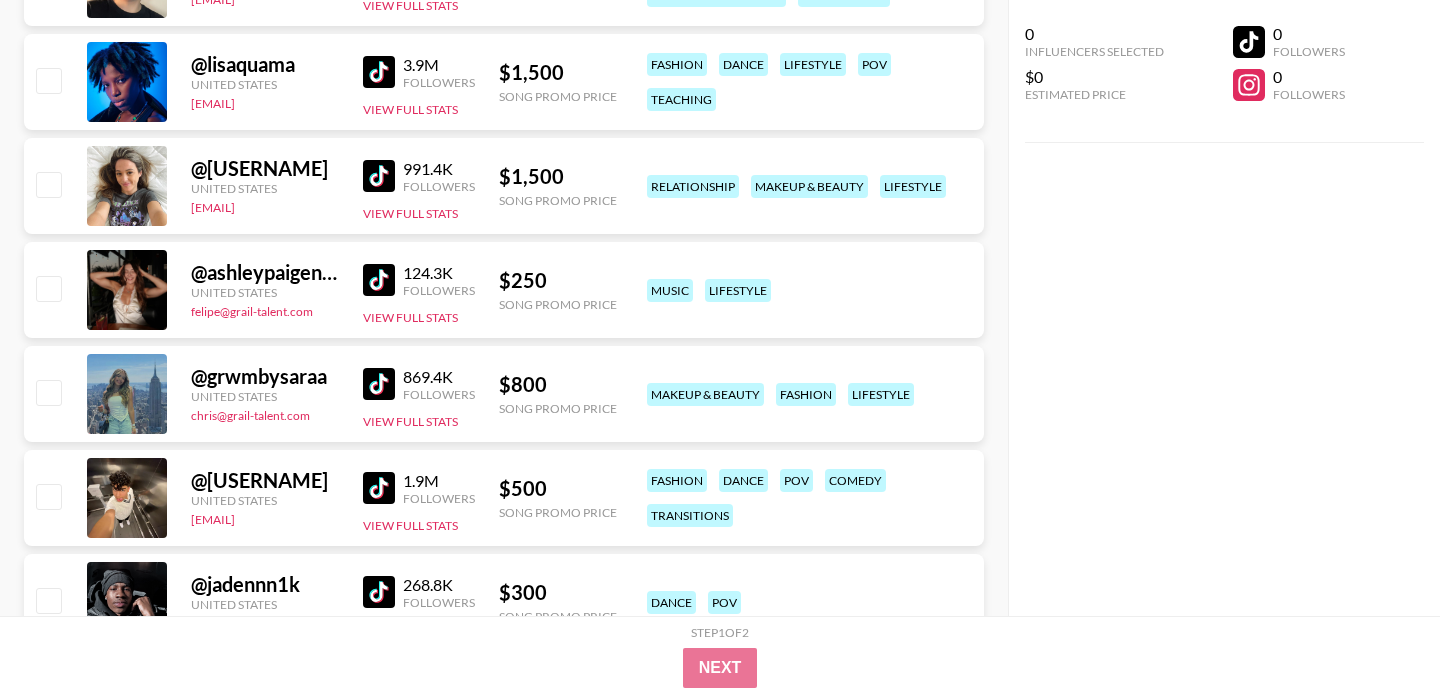 scroll, scrollTop: 2136, scrollLeft: 0, axis: vertical 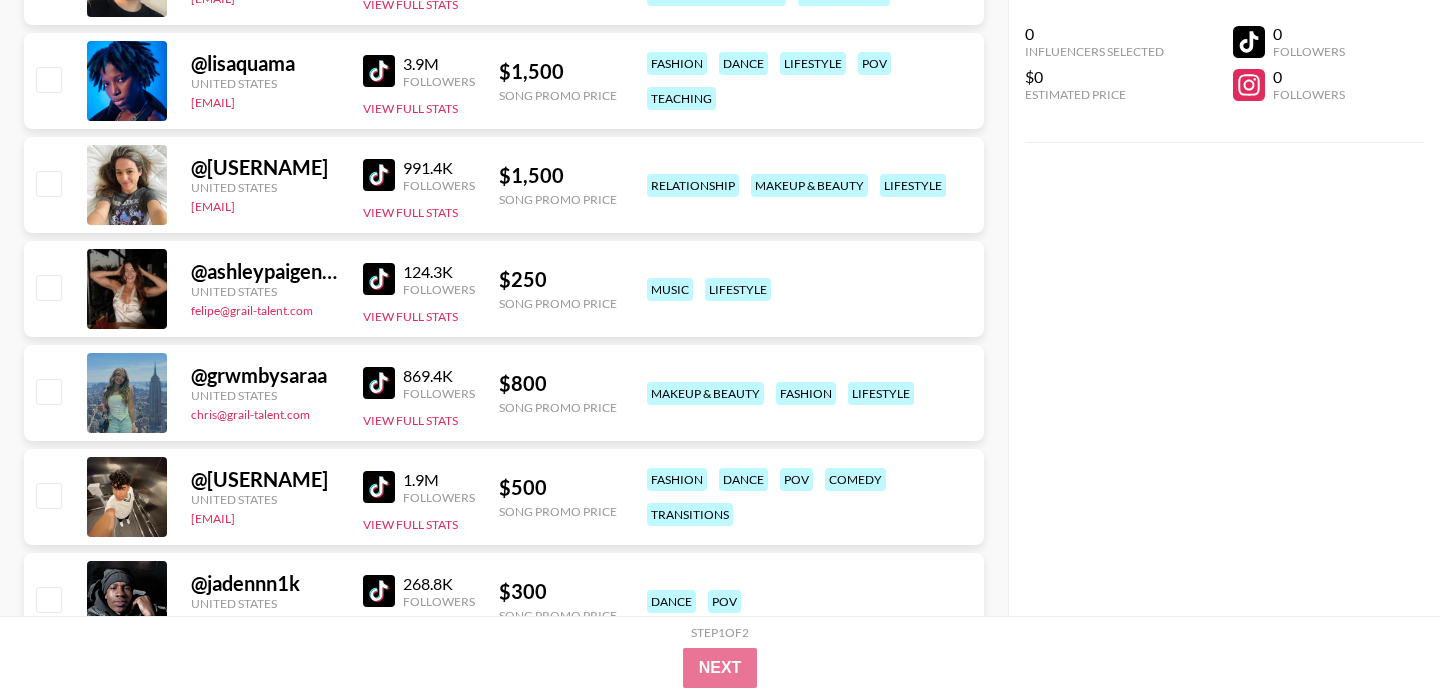 click at bounding box center (379, 71) 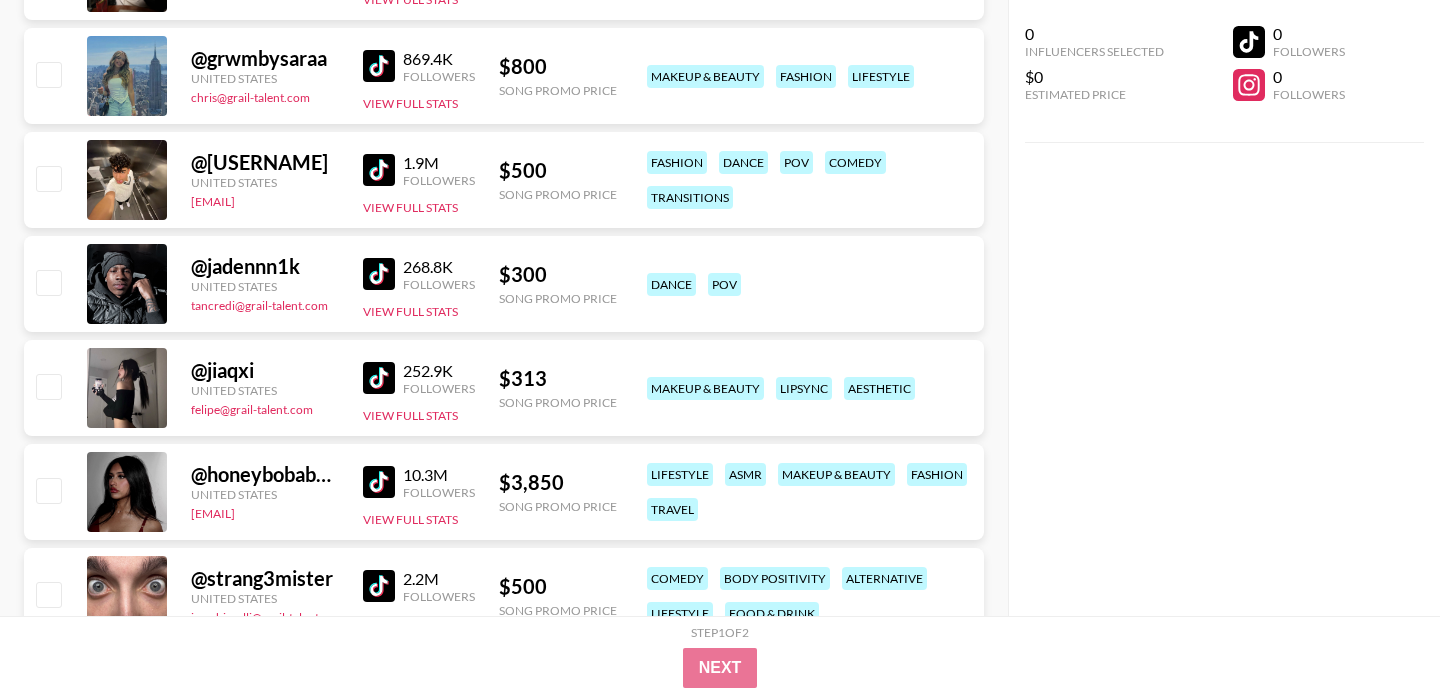 scroll, scrollTop: 2462, scrollLeft: 0, axis: vertical 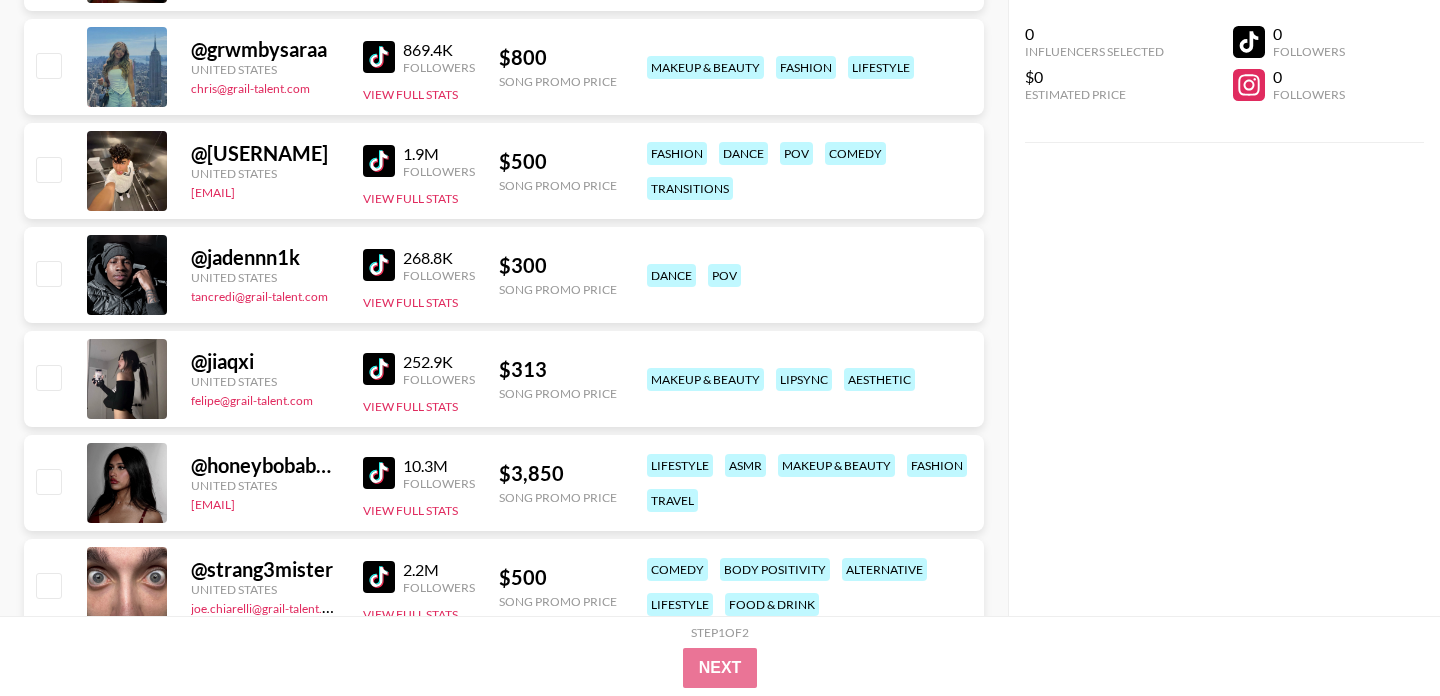 click at bounding box center (379, 265) 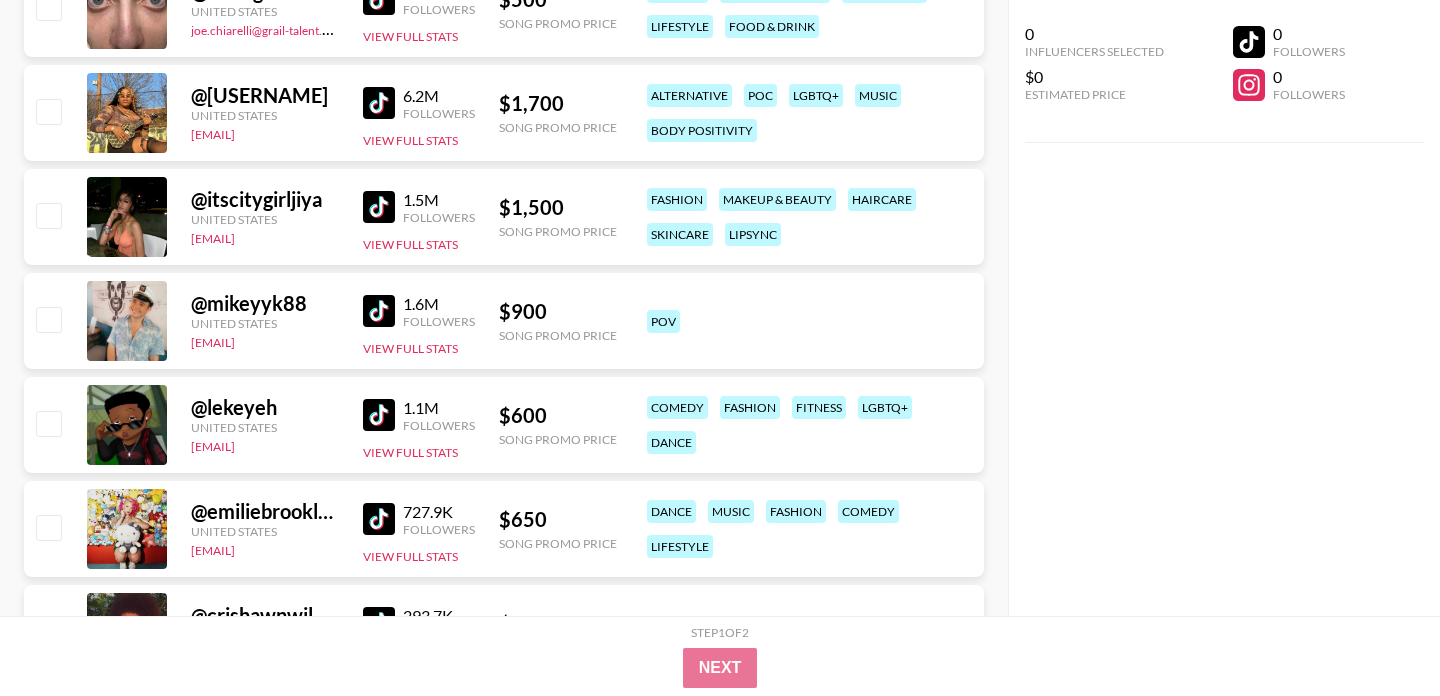 scroll, scrollTop: 3041, scrollLeft: 0, axis: vertical 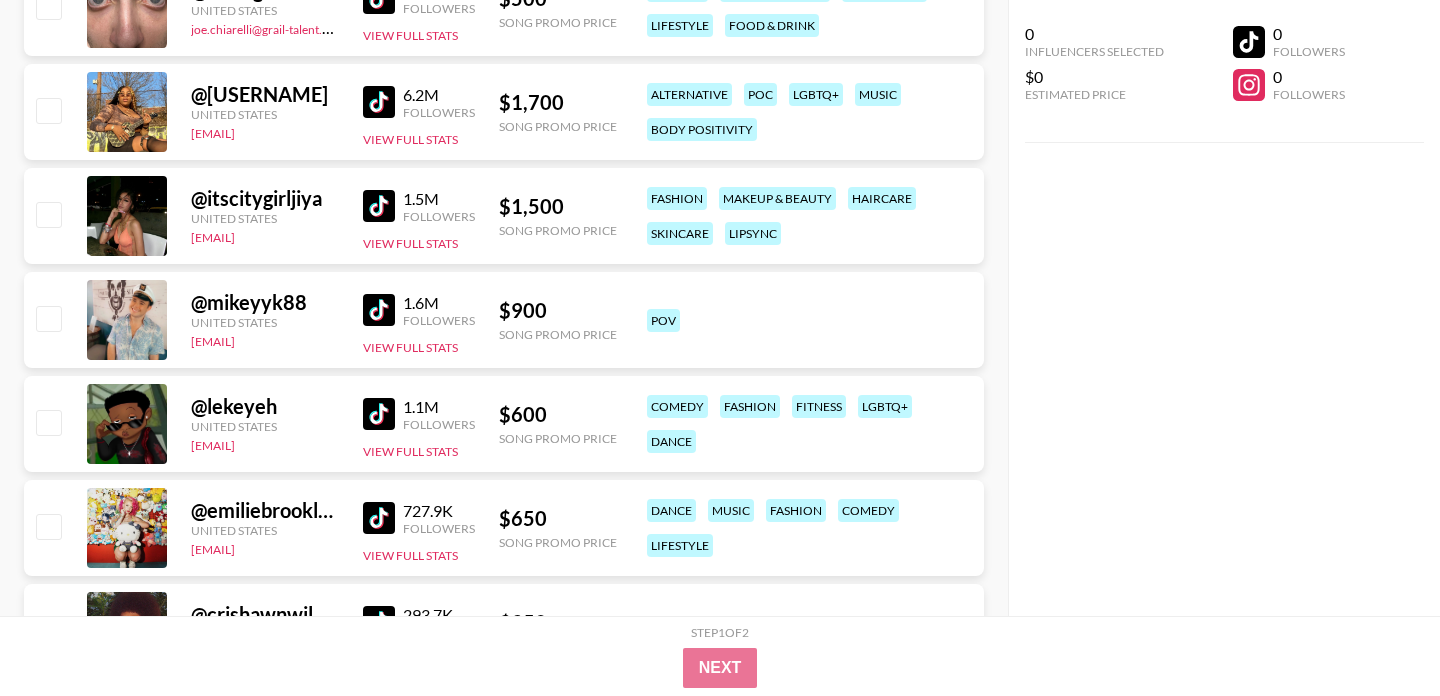 click at bounding box center (379, 414) 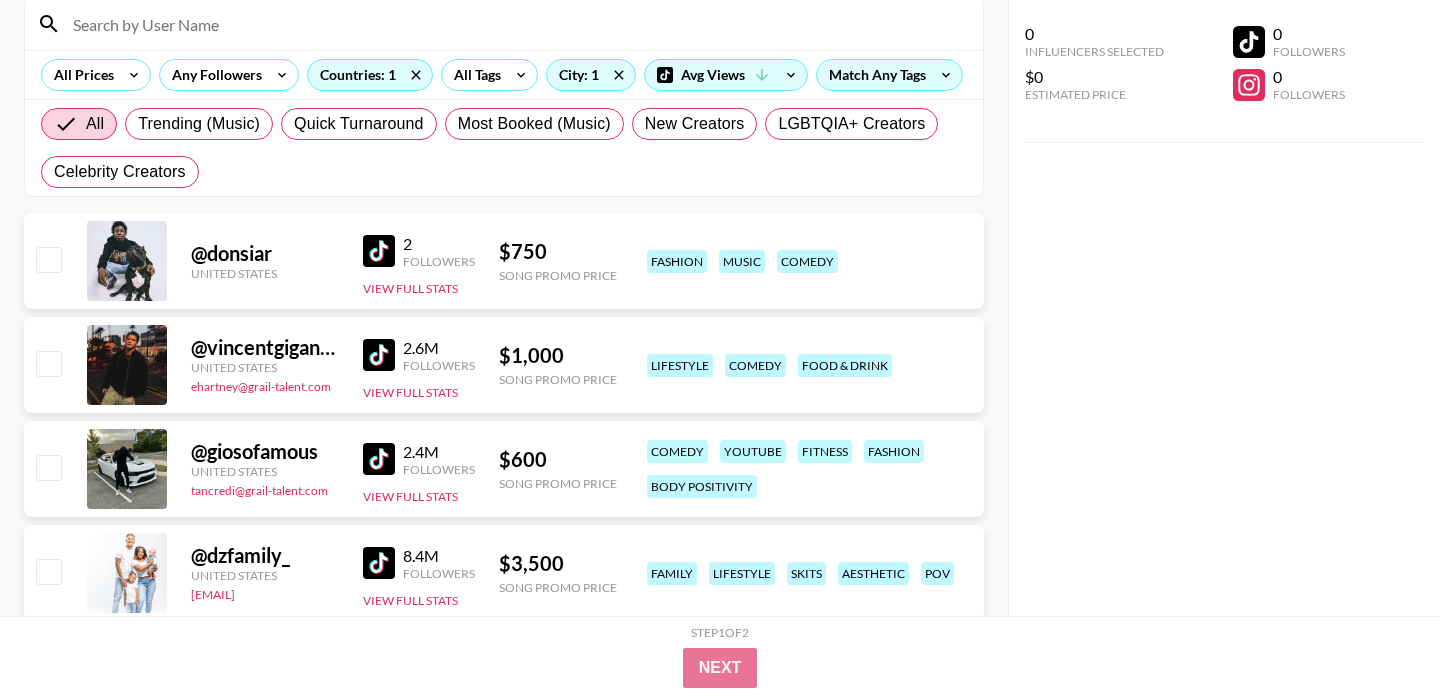 scroll, scrollTop: 106, scrollLeft: 0, axis: vertical 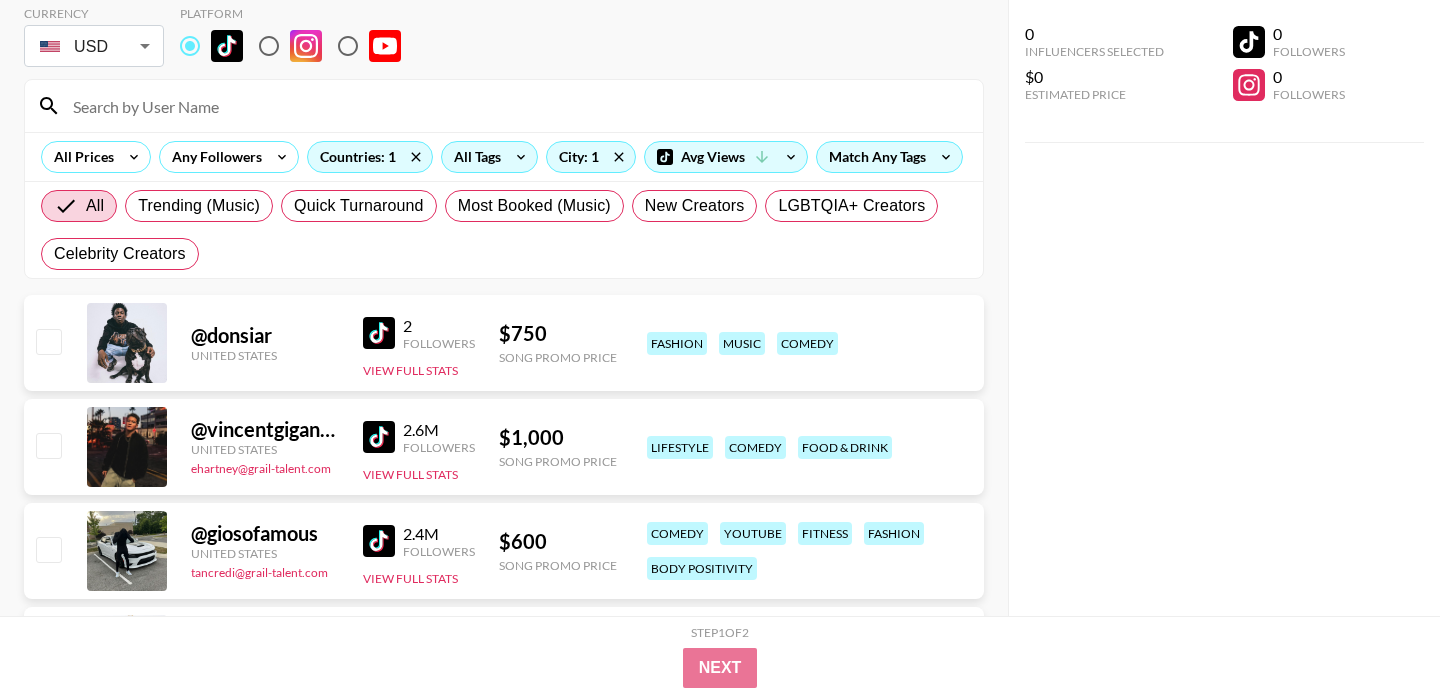 click on "All Tags" at bounding box center (473, 157) 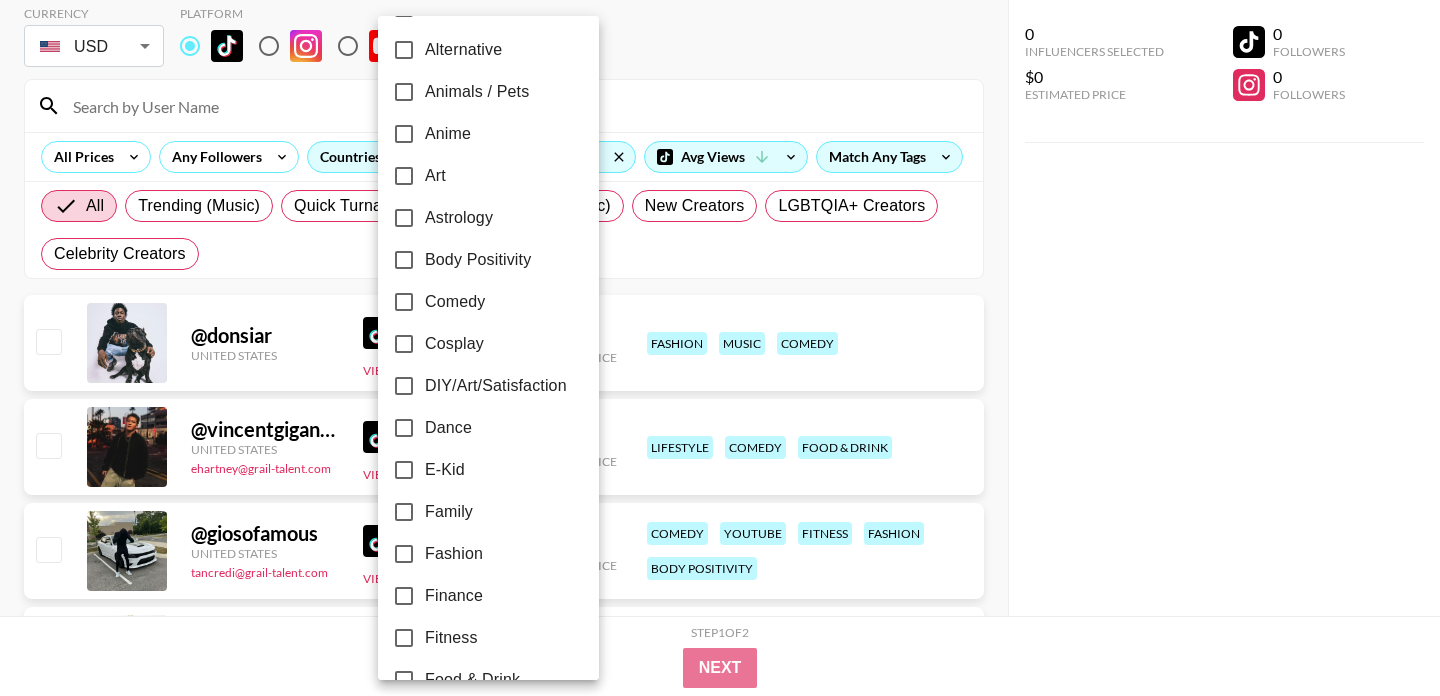 scroll, scrollTop: 143, scrollLeft: 0, axis: vertical 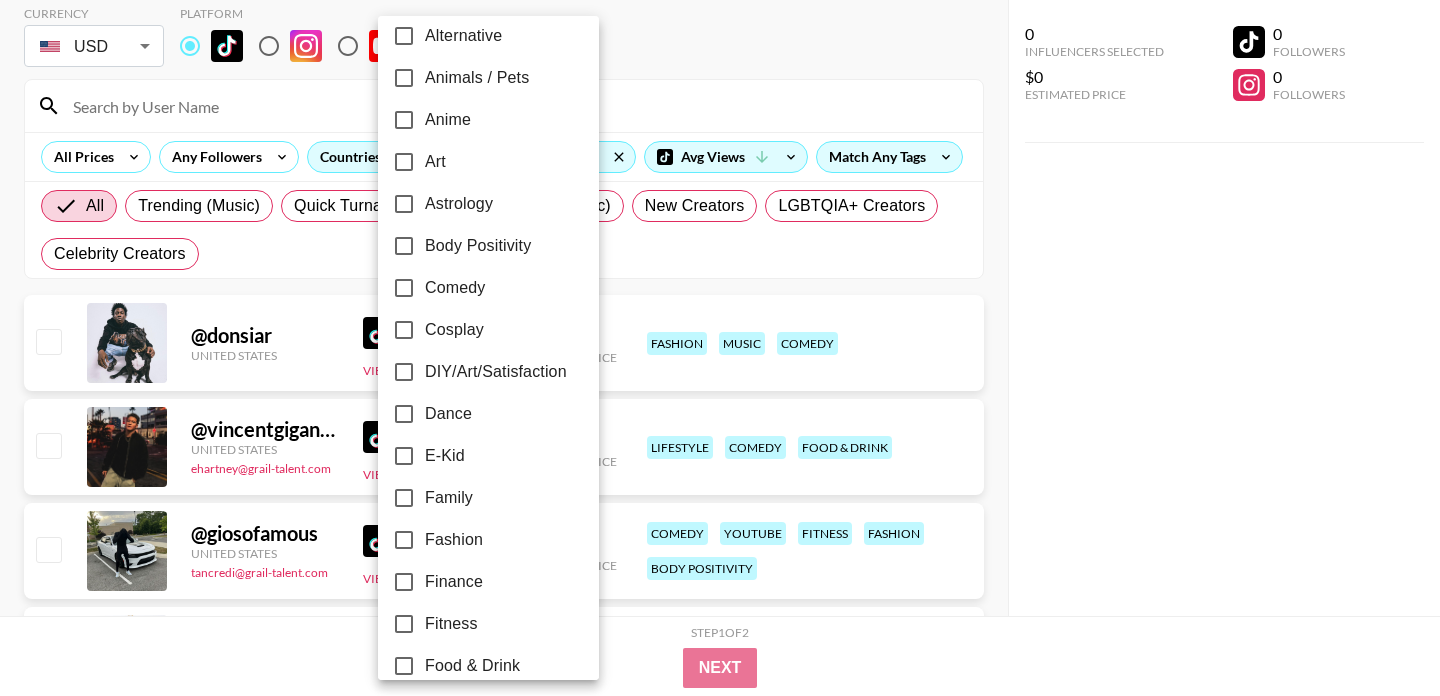 click on "Dance" at bounding box center (404, 414) 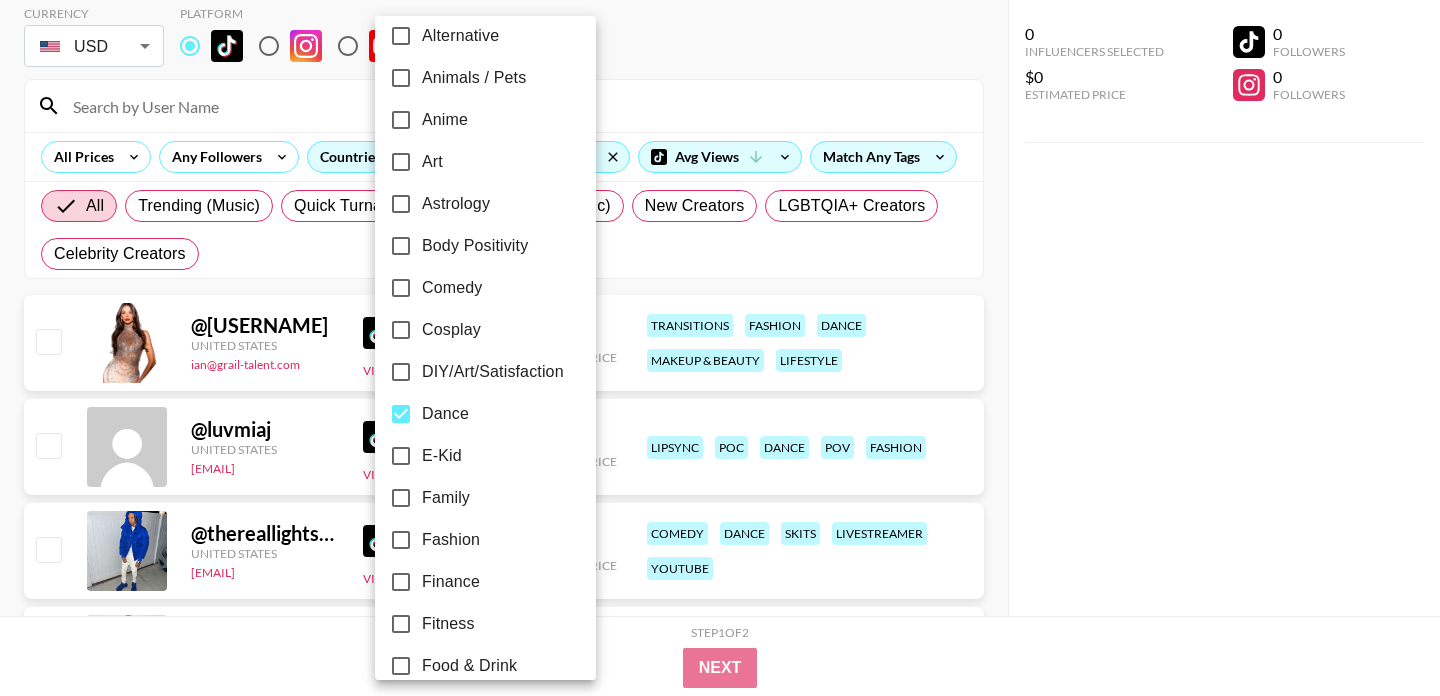 click at bounding box center (720, 348) 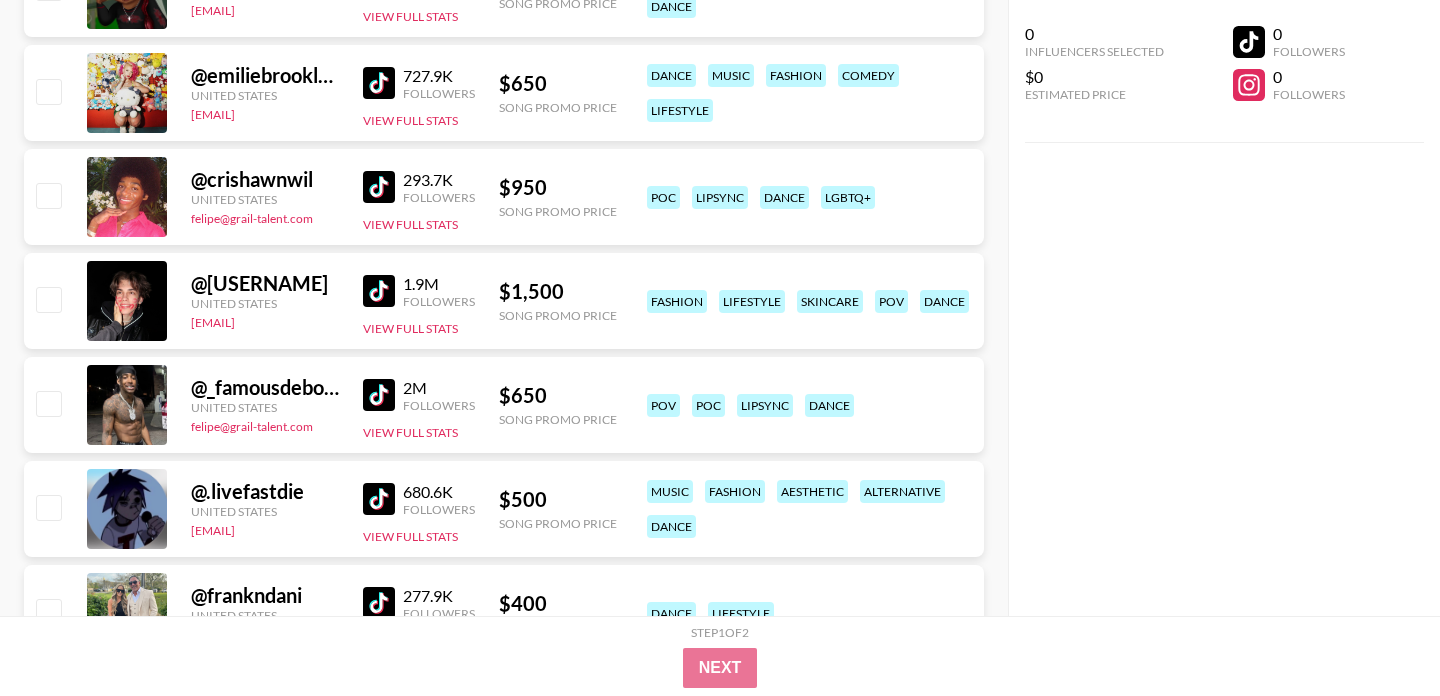 scroll, scrollTop: 1351, scrollLeft: 0, axis: vertical 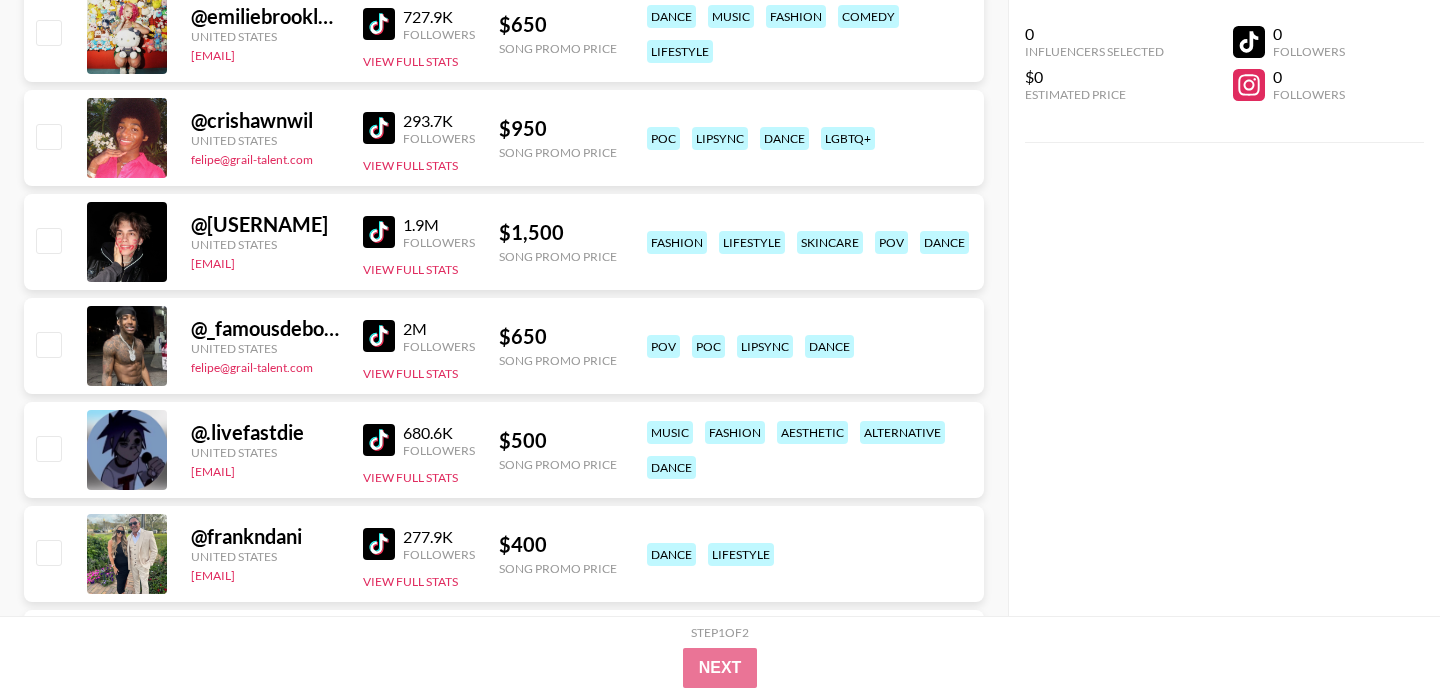 click at bounding box center (379, 336) 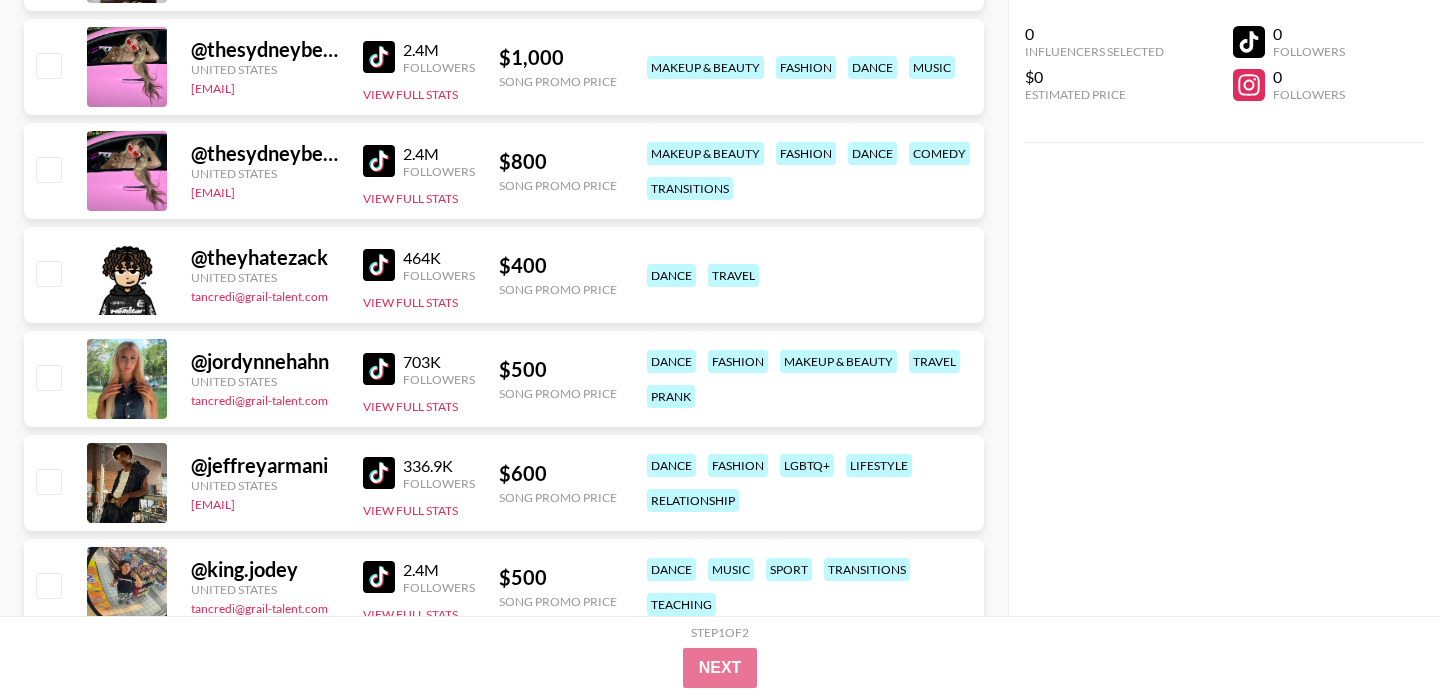 scroll, scrollTop: 2055, scrollLeft: 0, axis: vertical 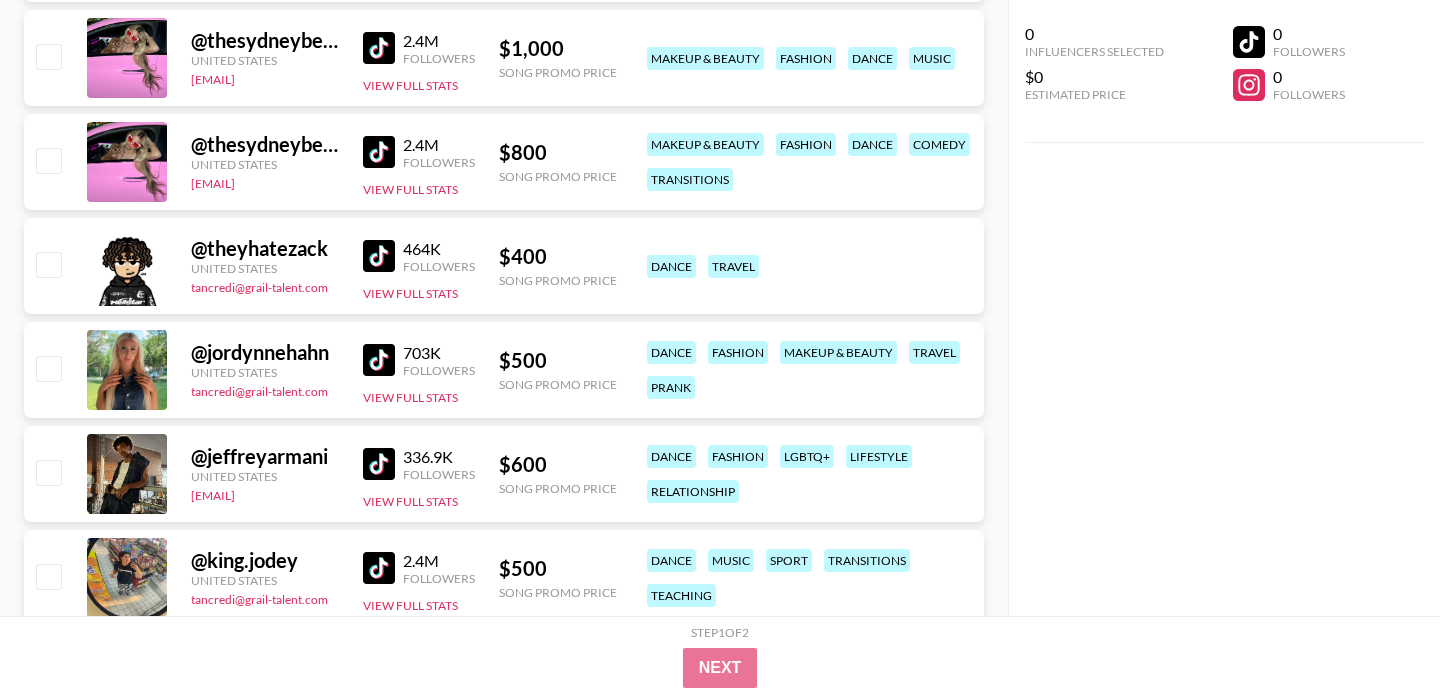 click at bounding box center [379, 256] 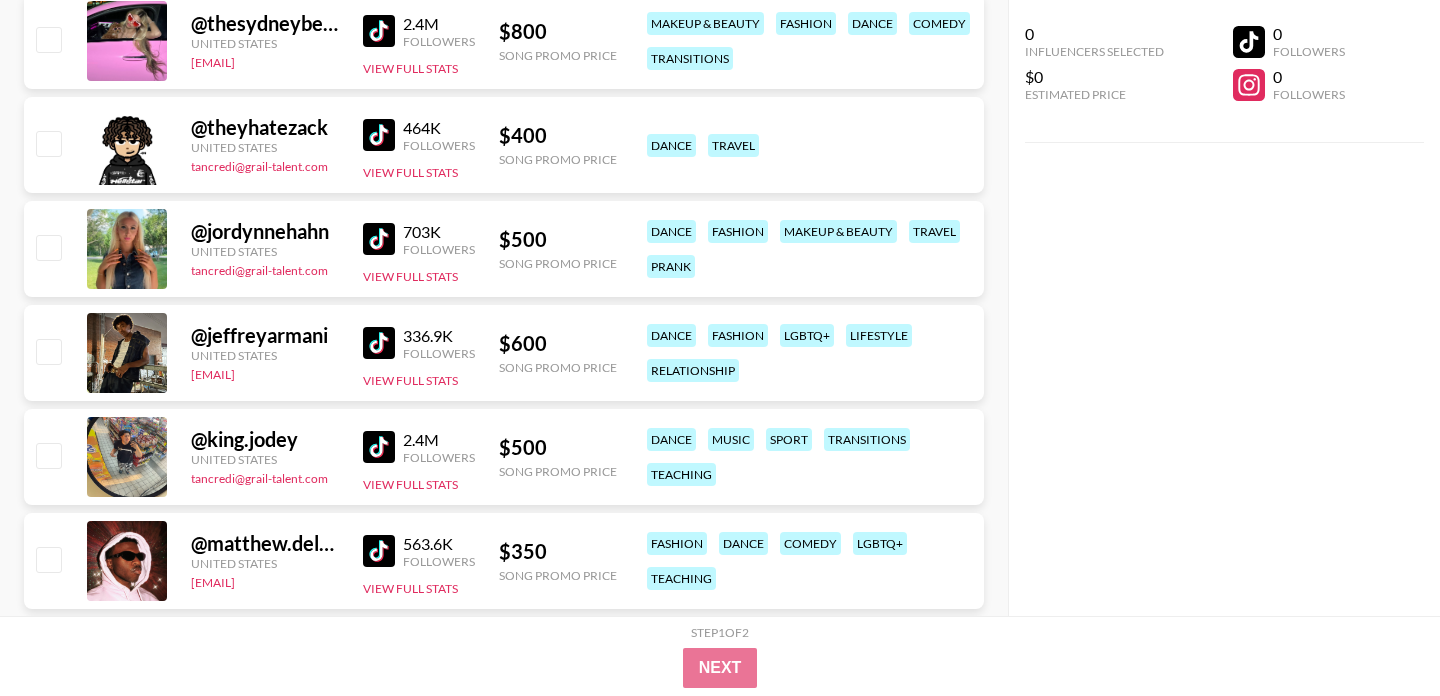 click at bounding box center (379, 343) 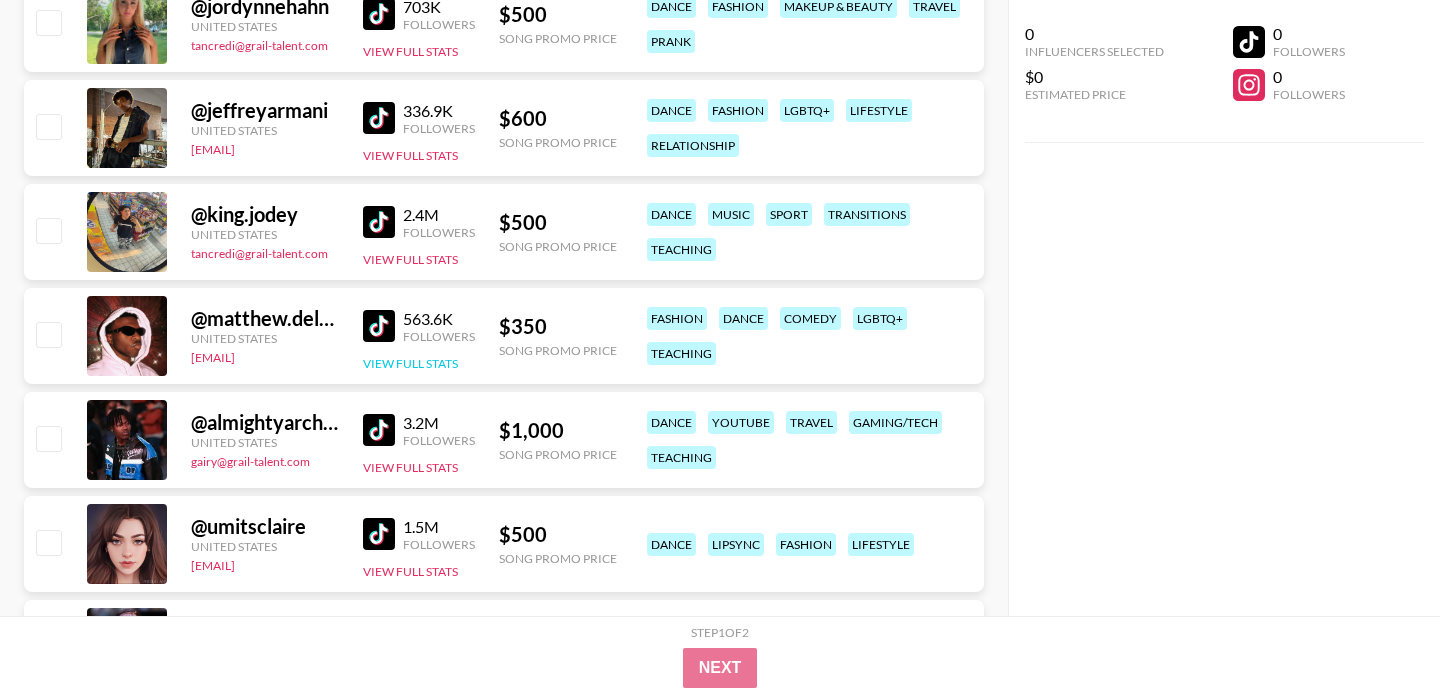 scroll, scrollTop: 2376, scrollLeft: 0, axis: vertical 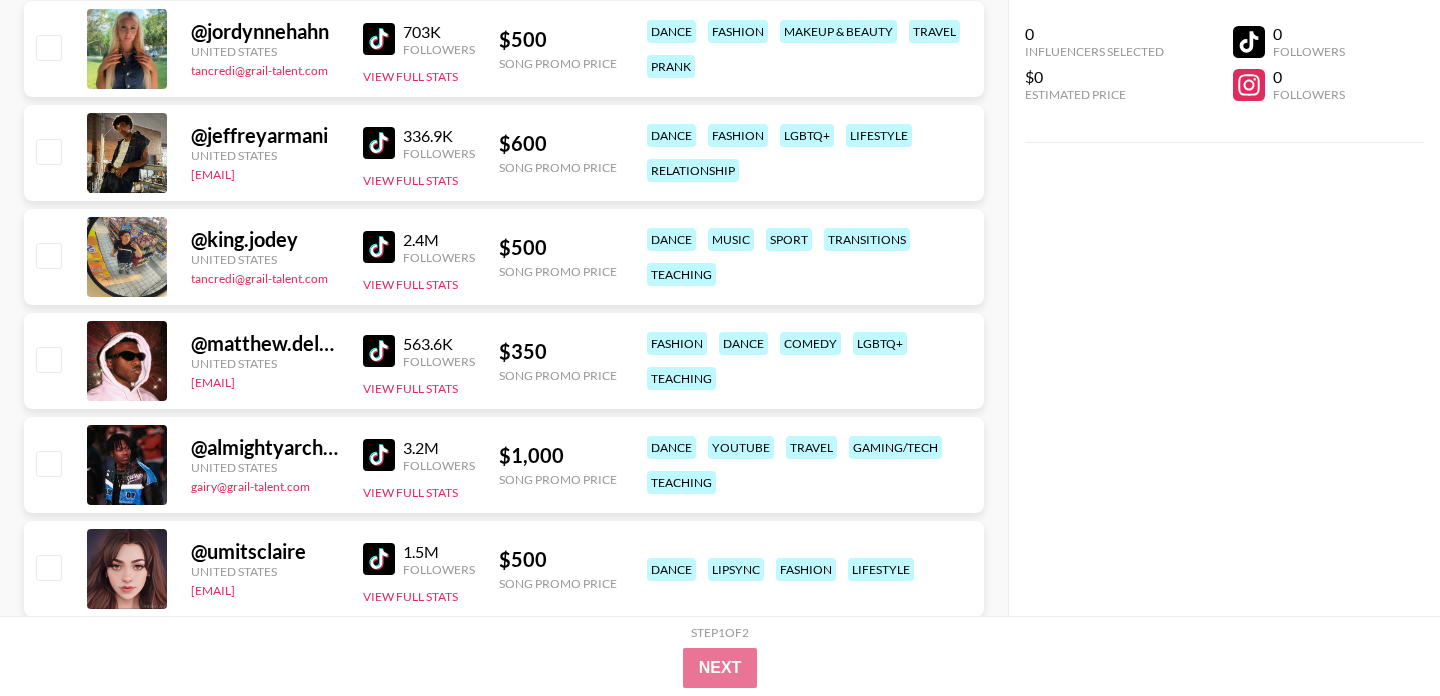 click at bounding box center [379, 247] 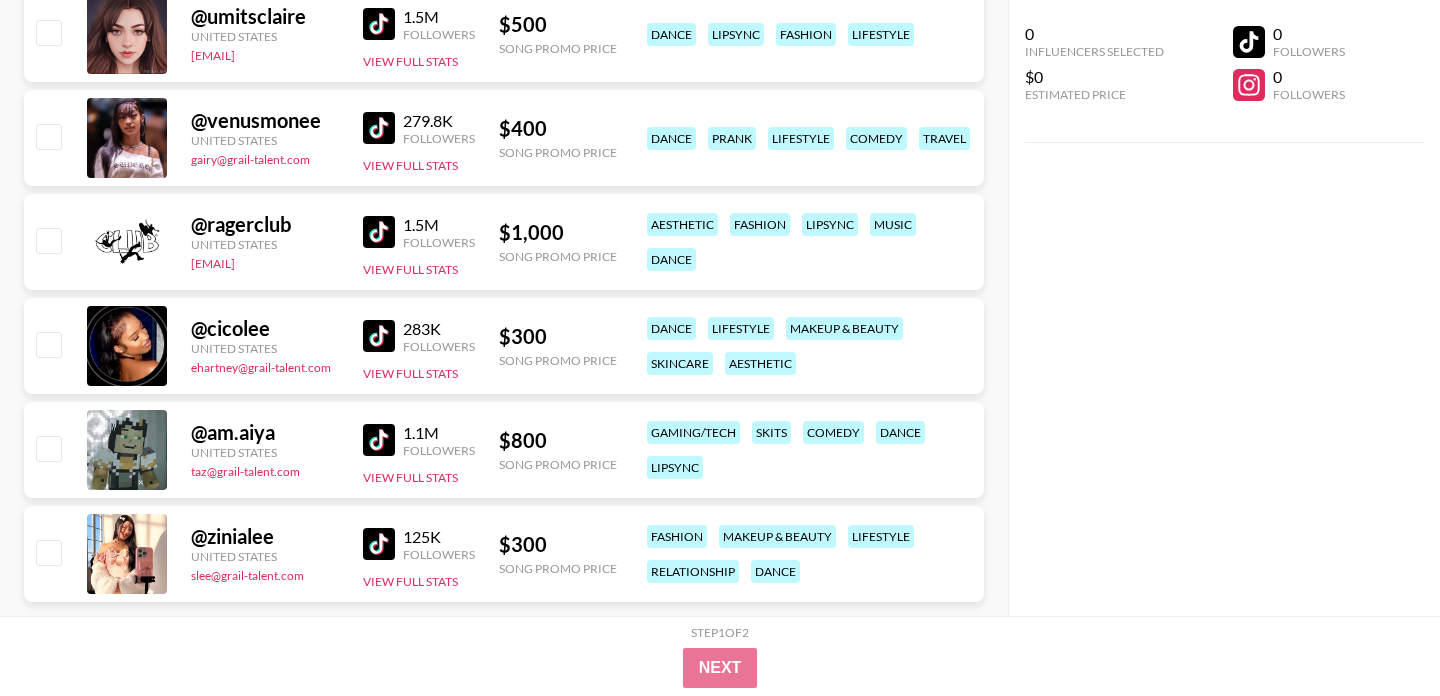 scroll, scrollTop: 2953, scrollLeft: 0, axis: vertical 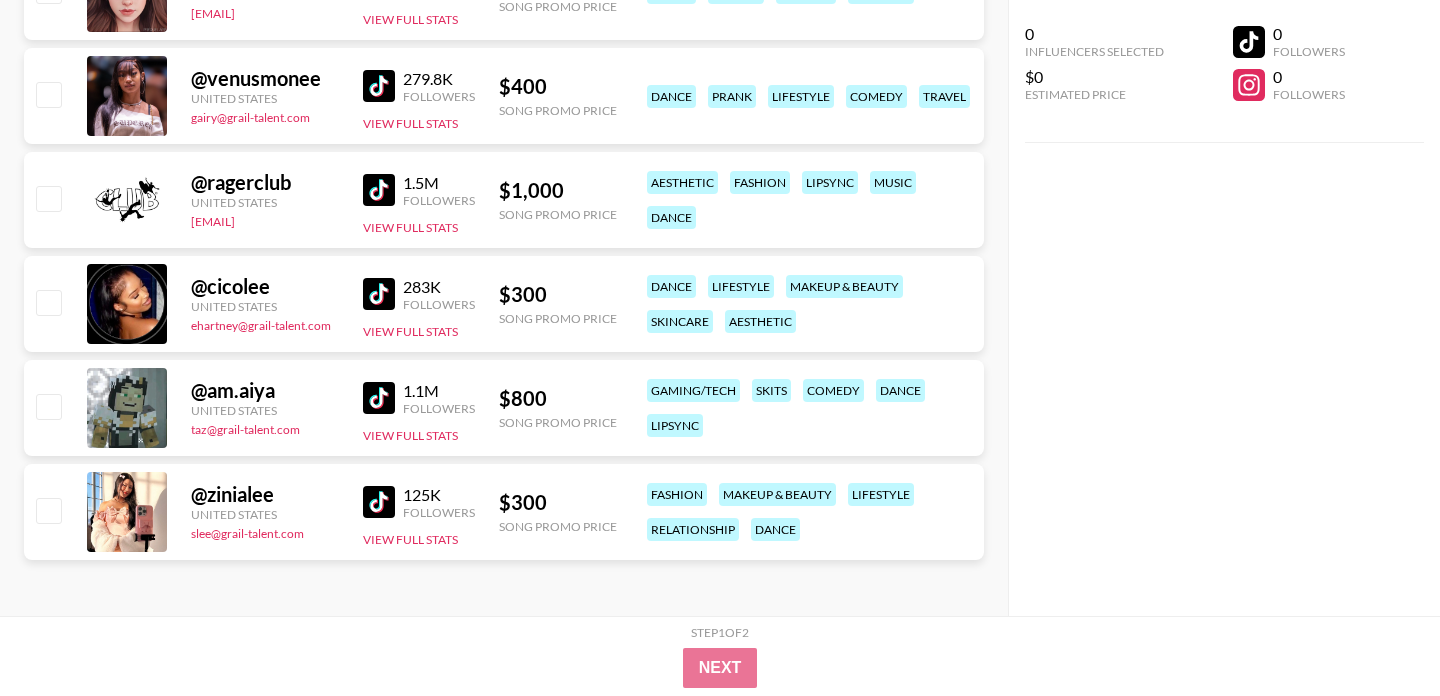 click at bounding box center [379, 294] 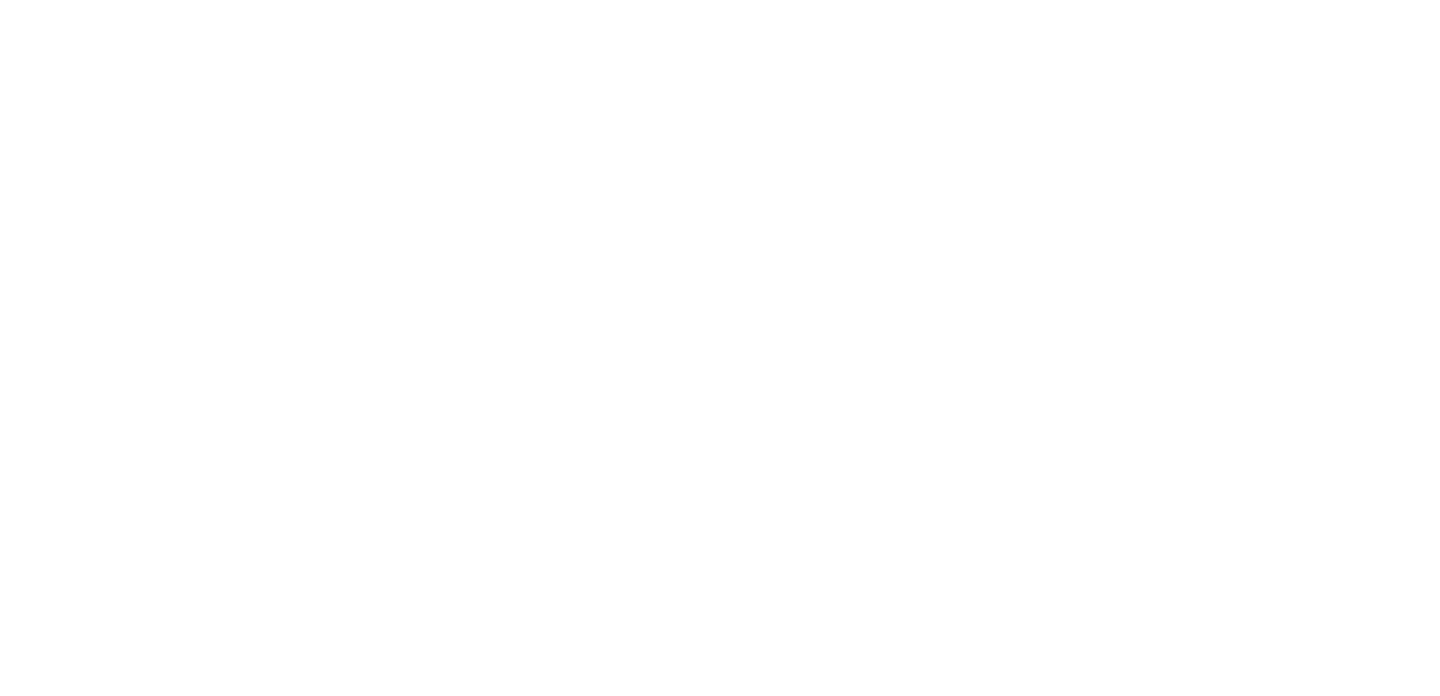 scroll, scrollTop: 0, scrollLeft: 0, axis: both 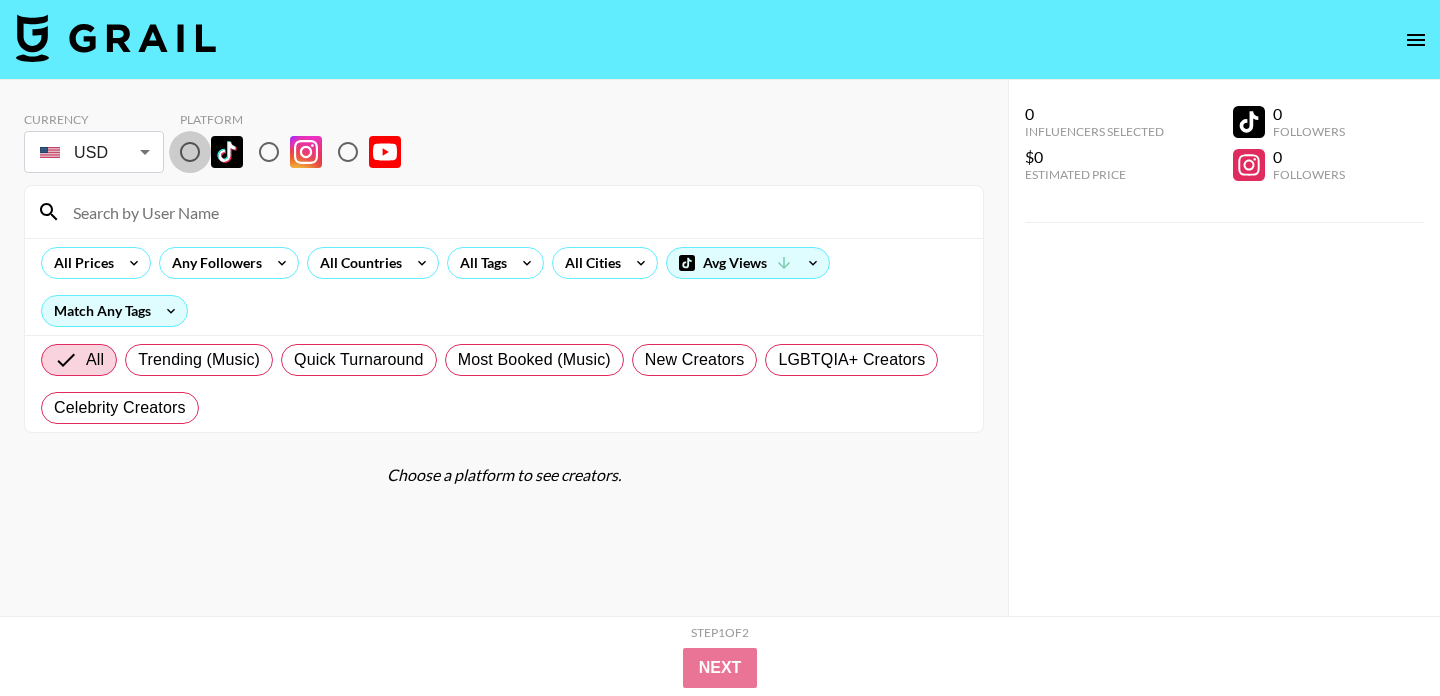 click at bounding box center [190, 152] 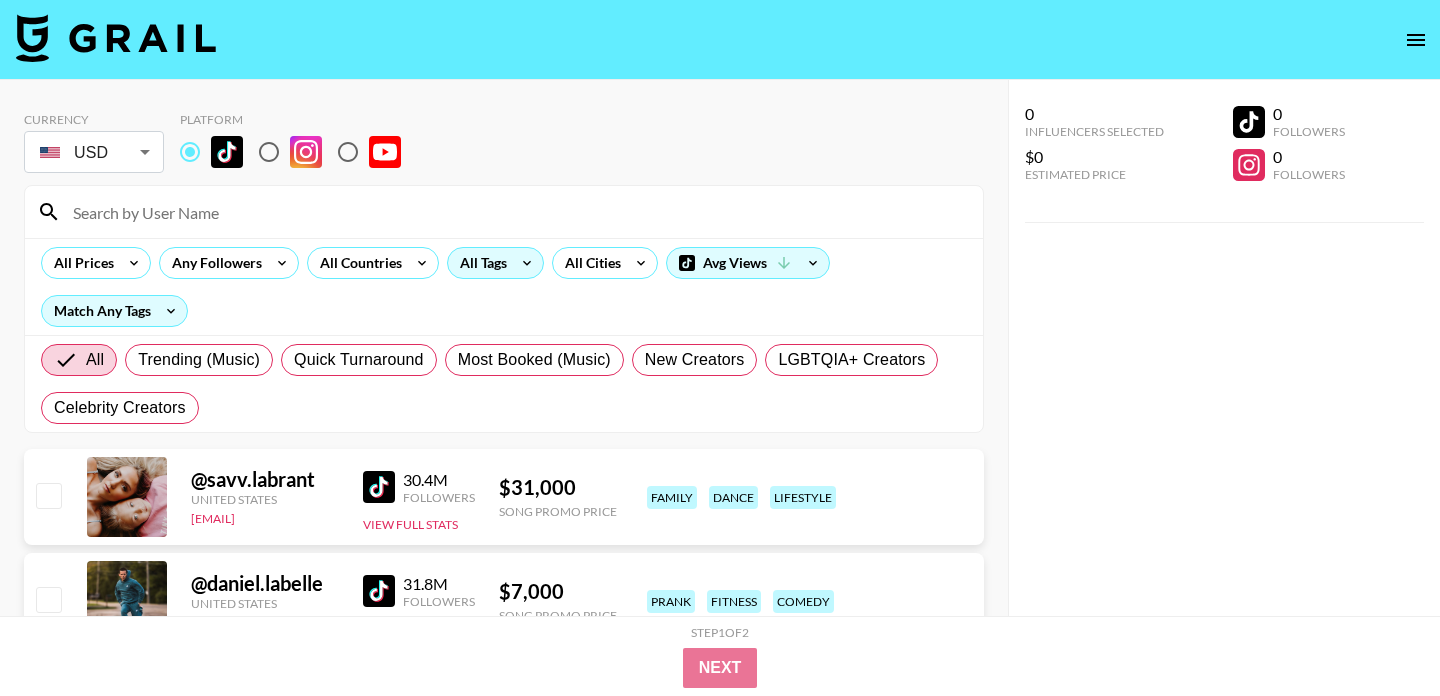 click on "All Tags" at bounding box center [479, 263] 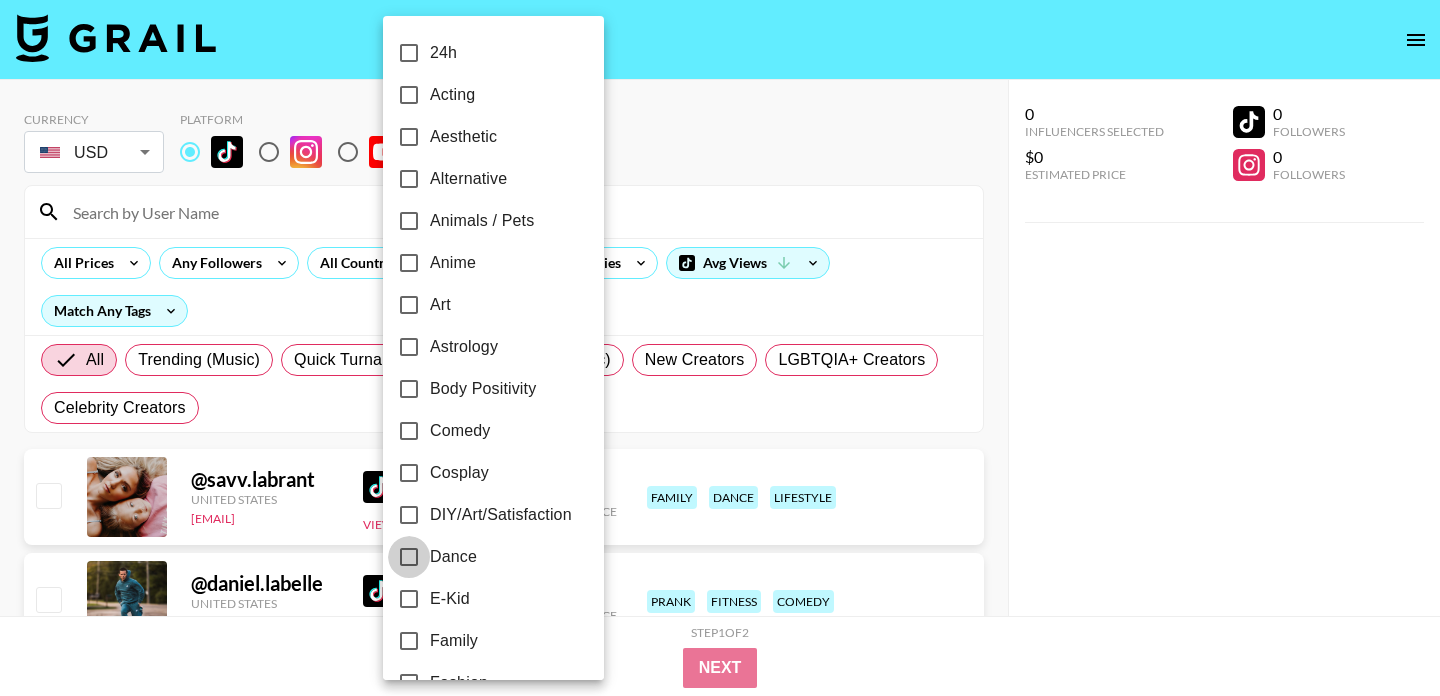 click on "Dance" at bounding box center (409, 557) 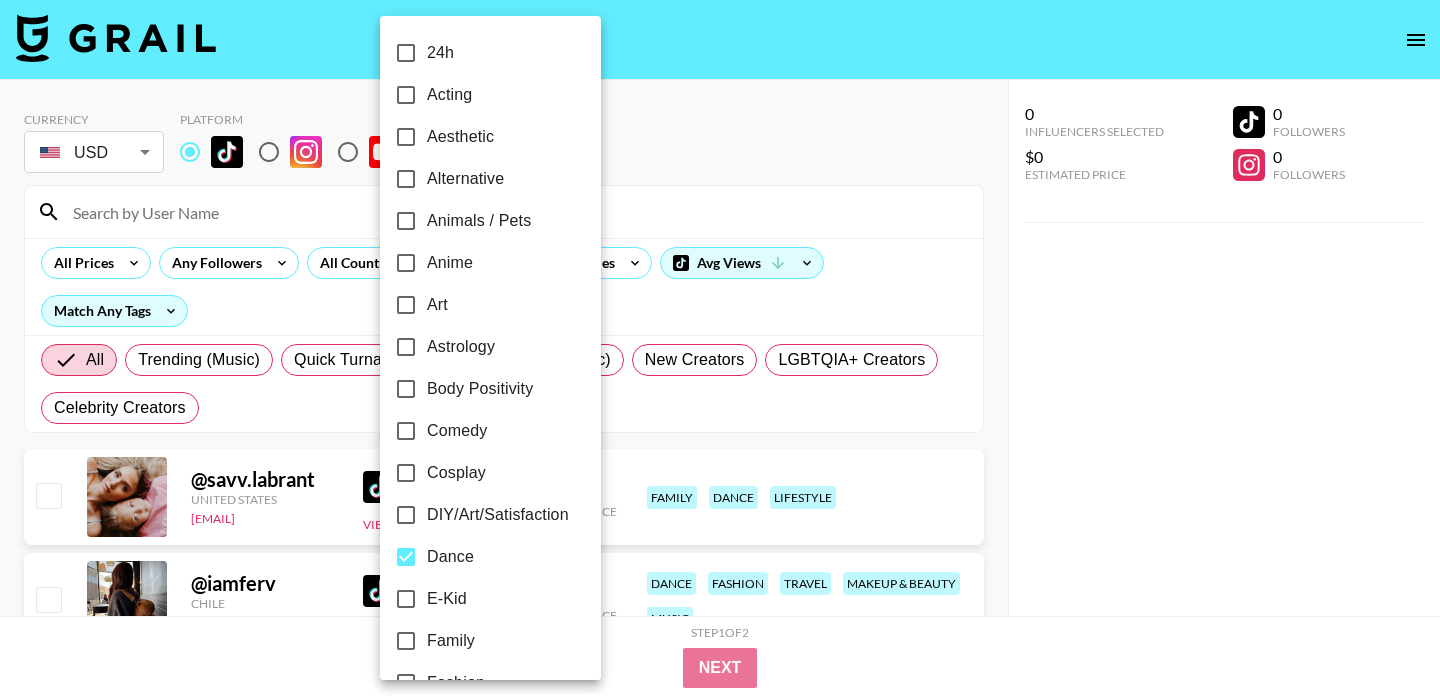 click at bounding box center (720, 348) 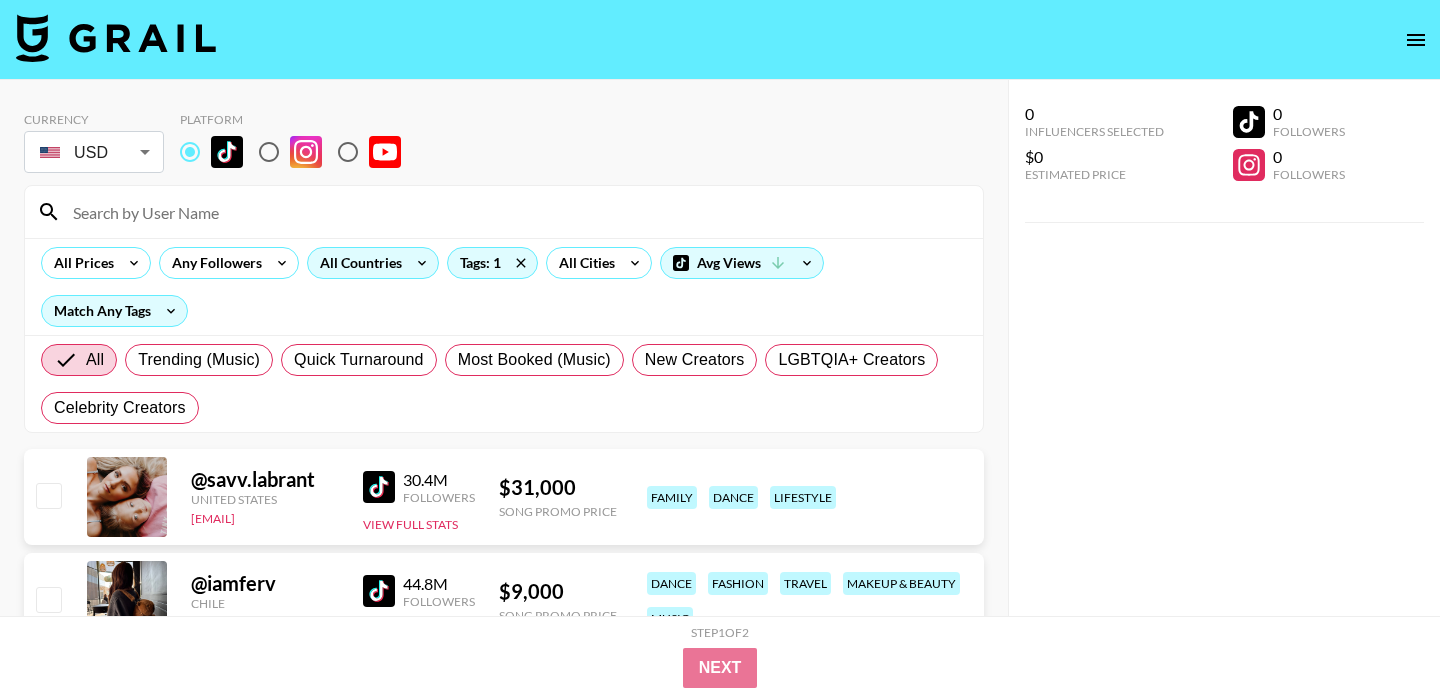 click on "All Countries" at bounding box center (357, 263) 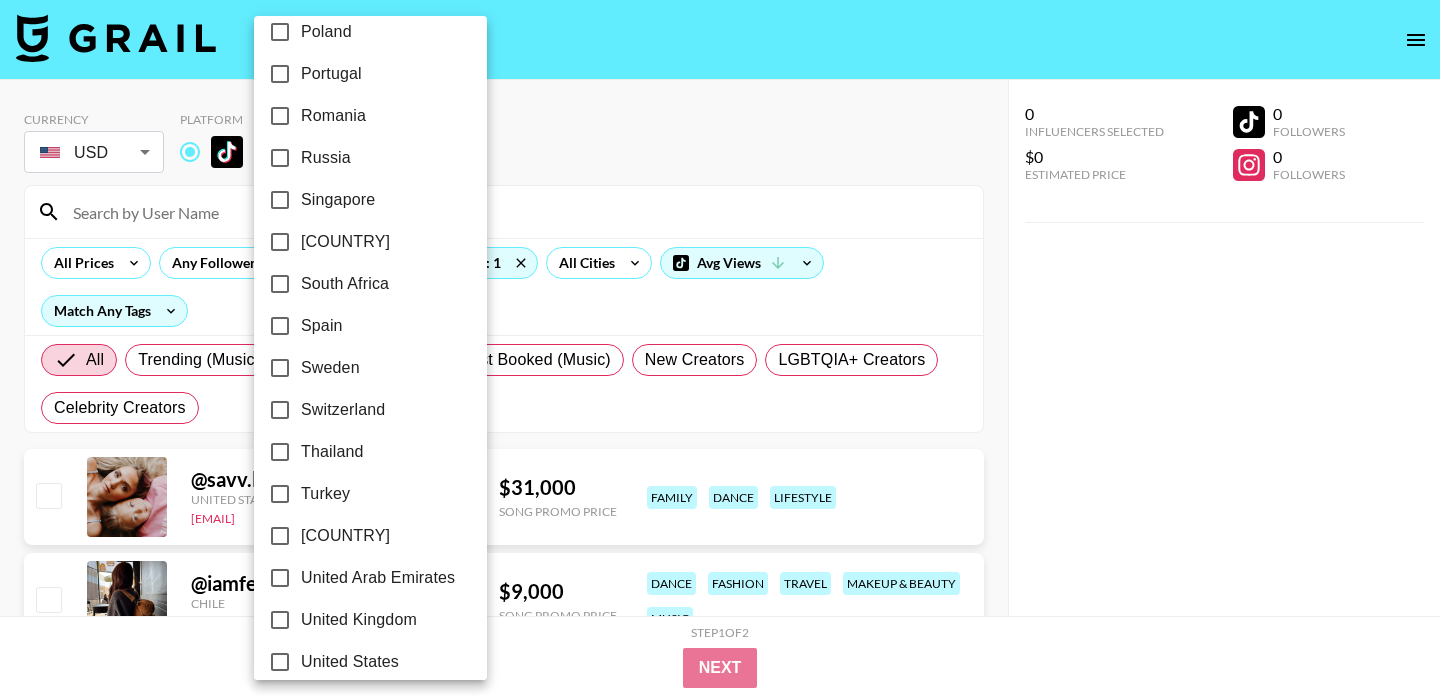 scroll, scrollTop: 1636, scrollLeft: 0, axis: vertical 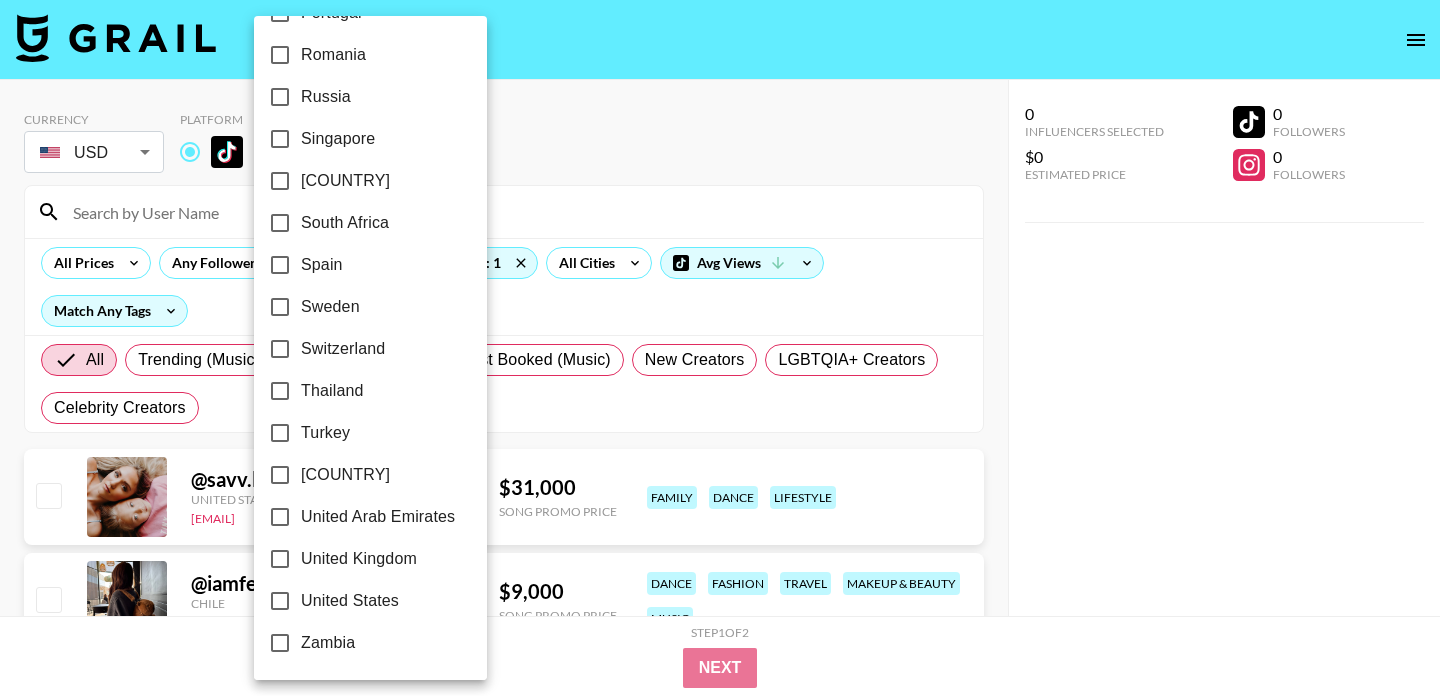 click on "United Arab Emirates" at bounding box center (378, 517) 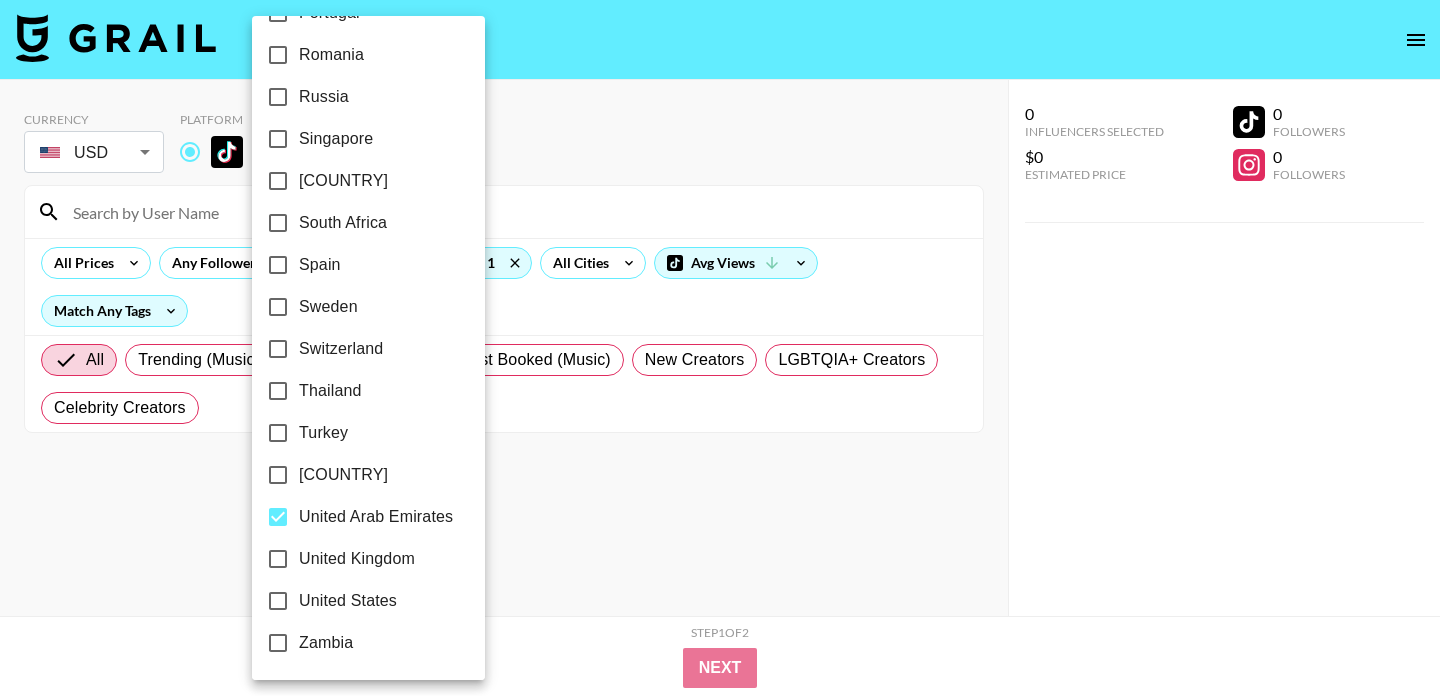 click on "United Kingdom" at bounding box center [357, 559] 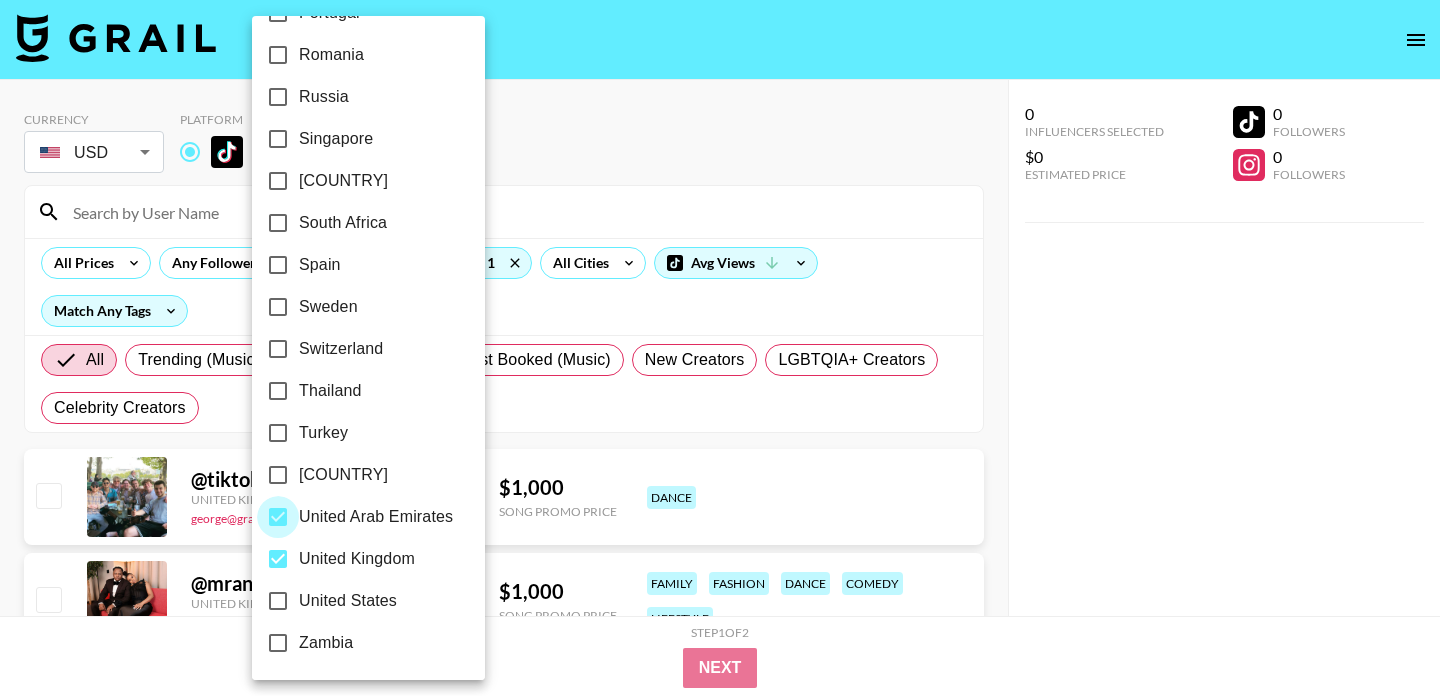 click on "United Arab Emirates" at bounding box center (278, 517) 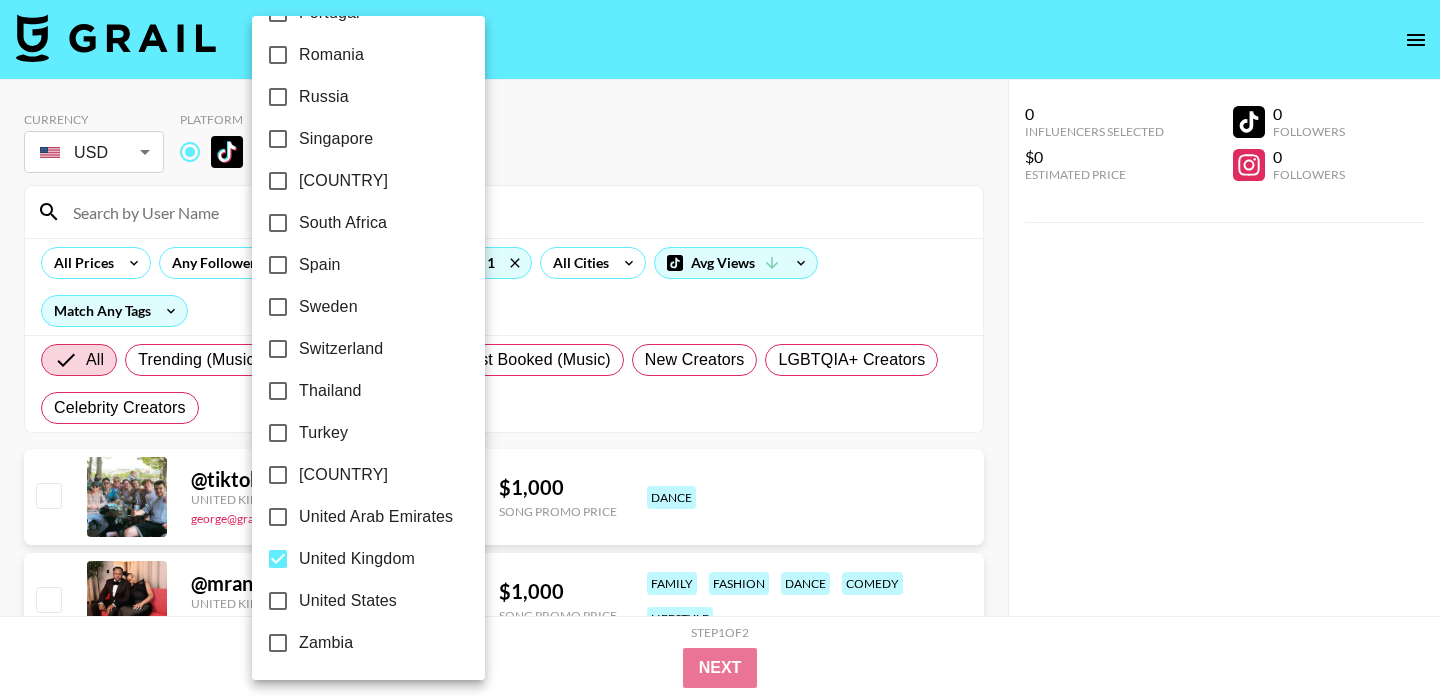 click on "United Kingdom" at bounding box center [278, 559] 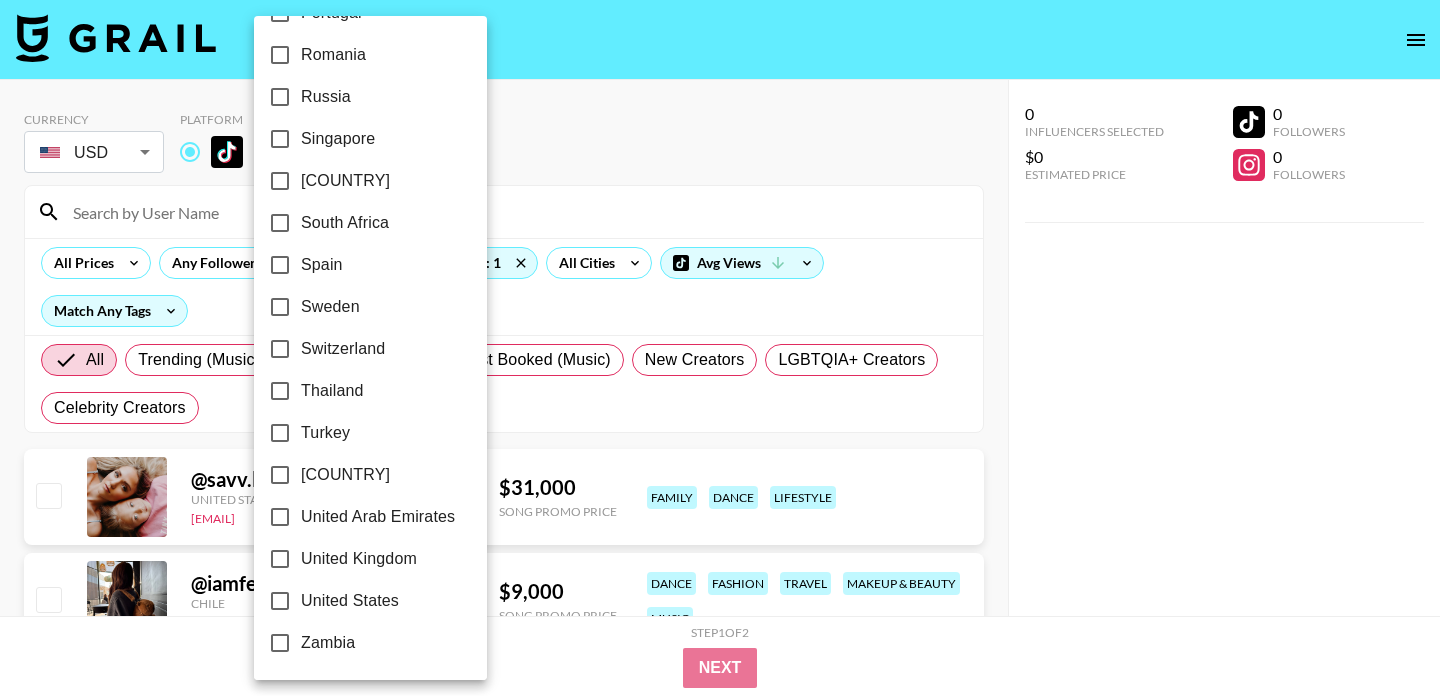 click on "United States" at bounding box center [280, 601] 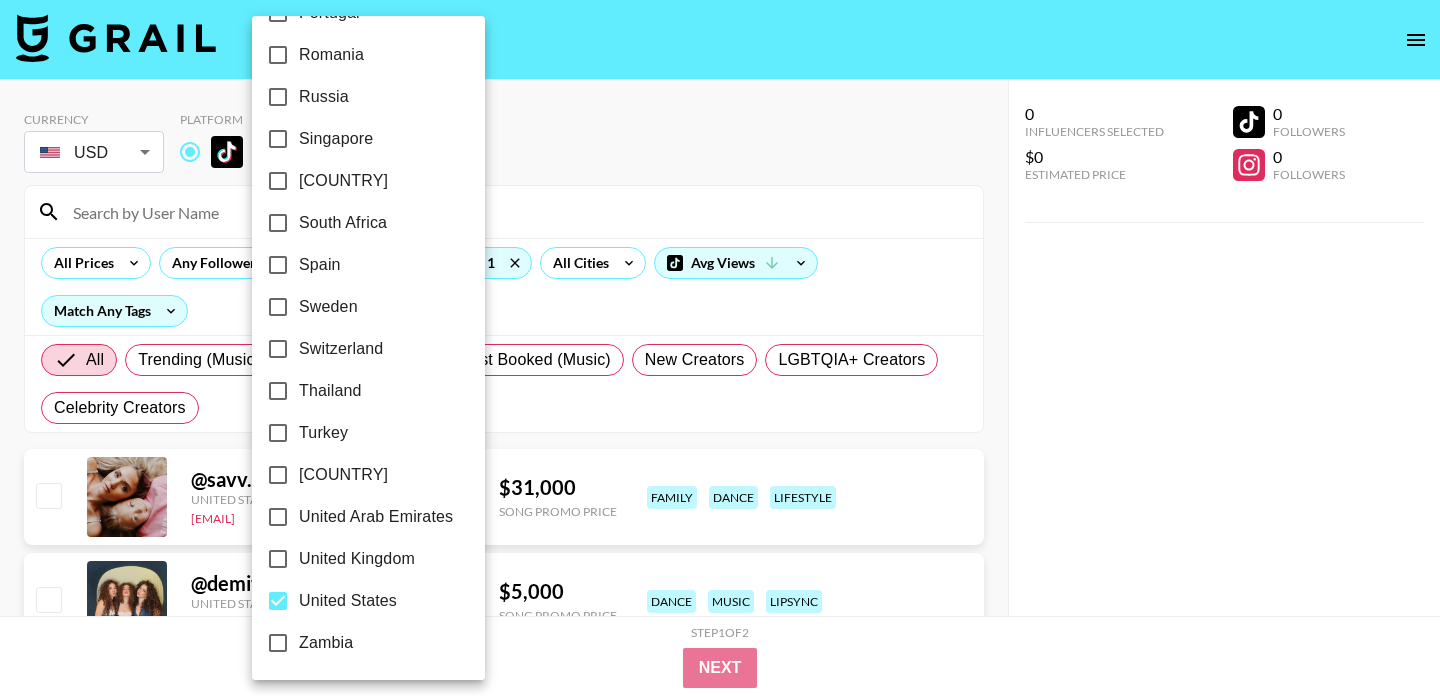 click at bounding box center [720, 348] 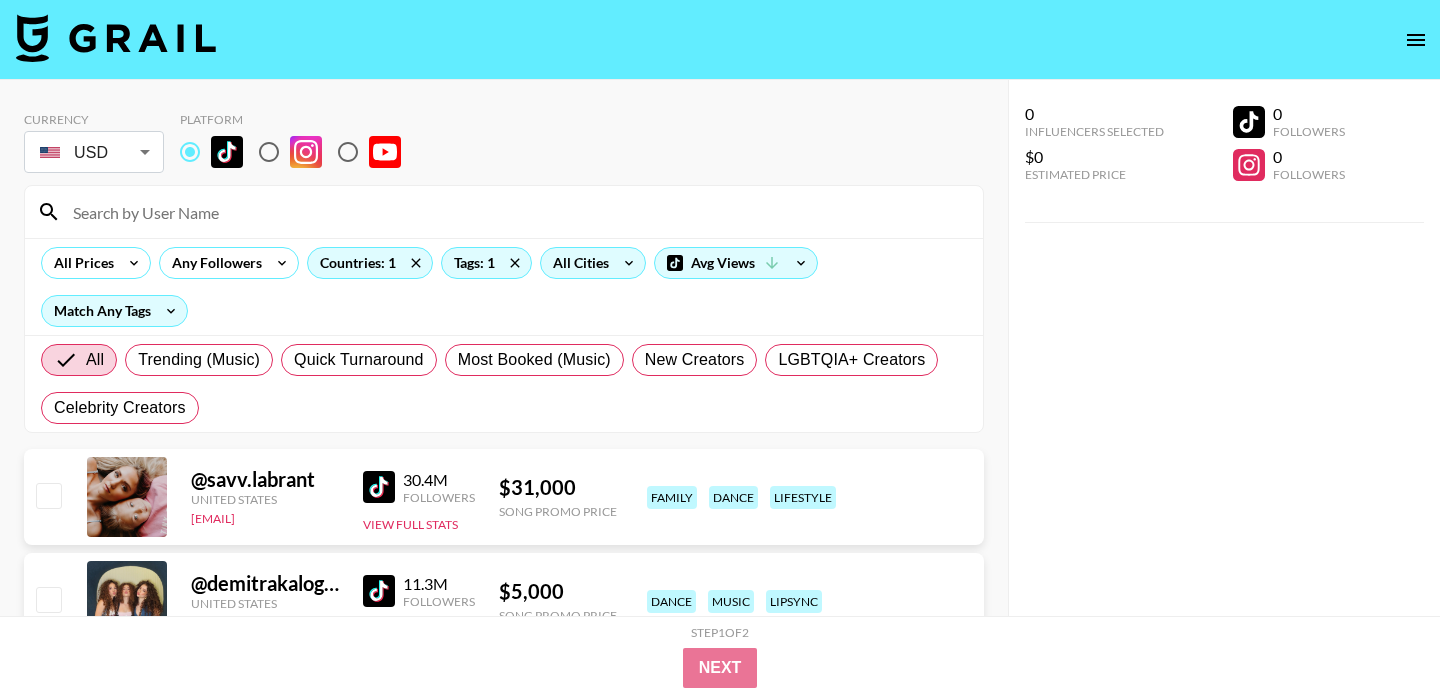 click on "All Cities" at bounding box center [577, 263] 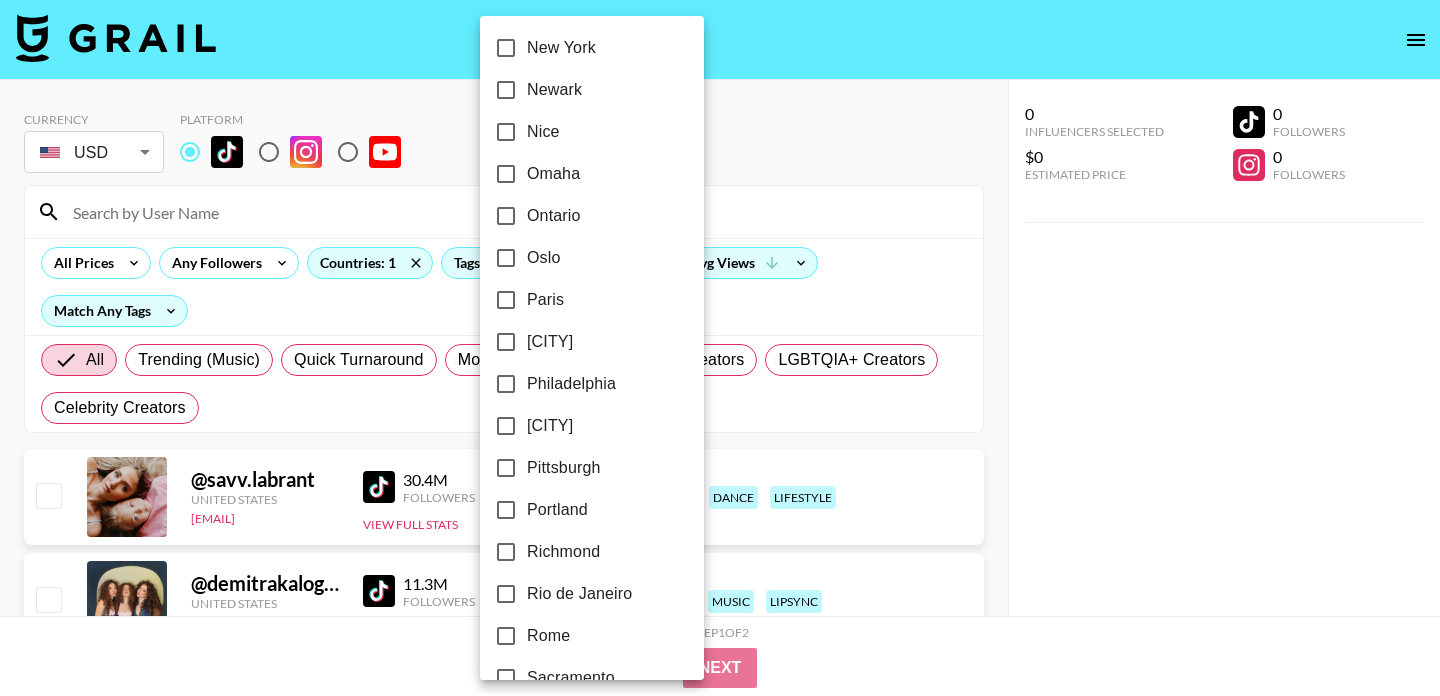 scroll, scrollTop: 2142, scrollLeft: 0, axis: vertical 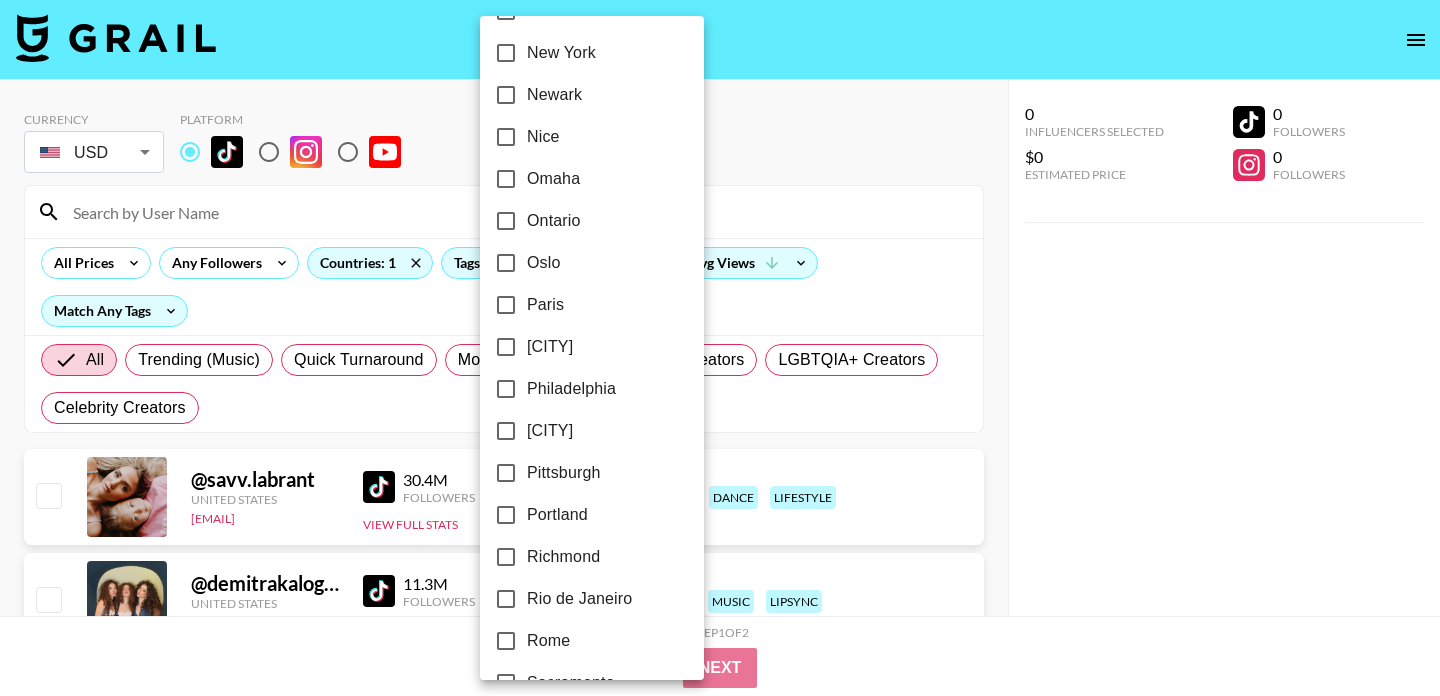 click on "New York" at bounding box center (578, 53) 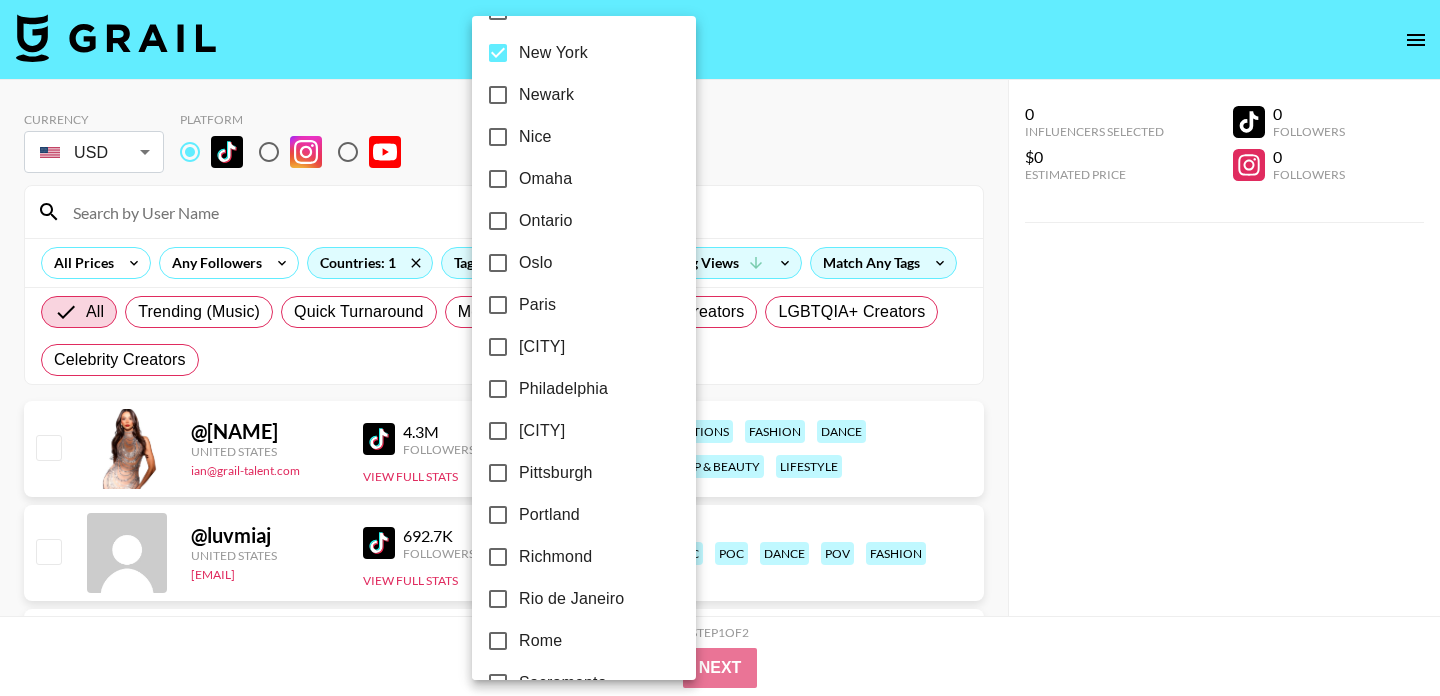 click at bounding box center (720, 348) 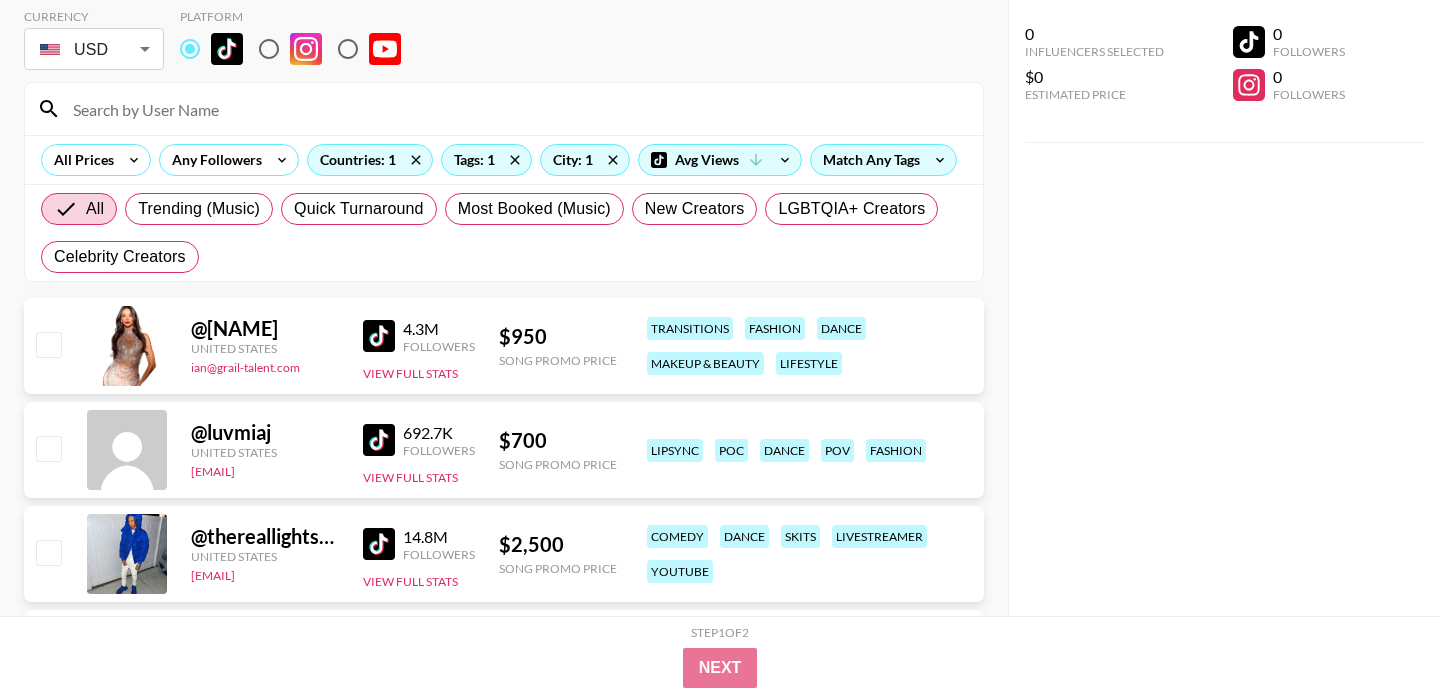 scroll, scrollTop: 110, scrollLeft: 0, axis: vertical 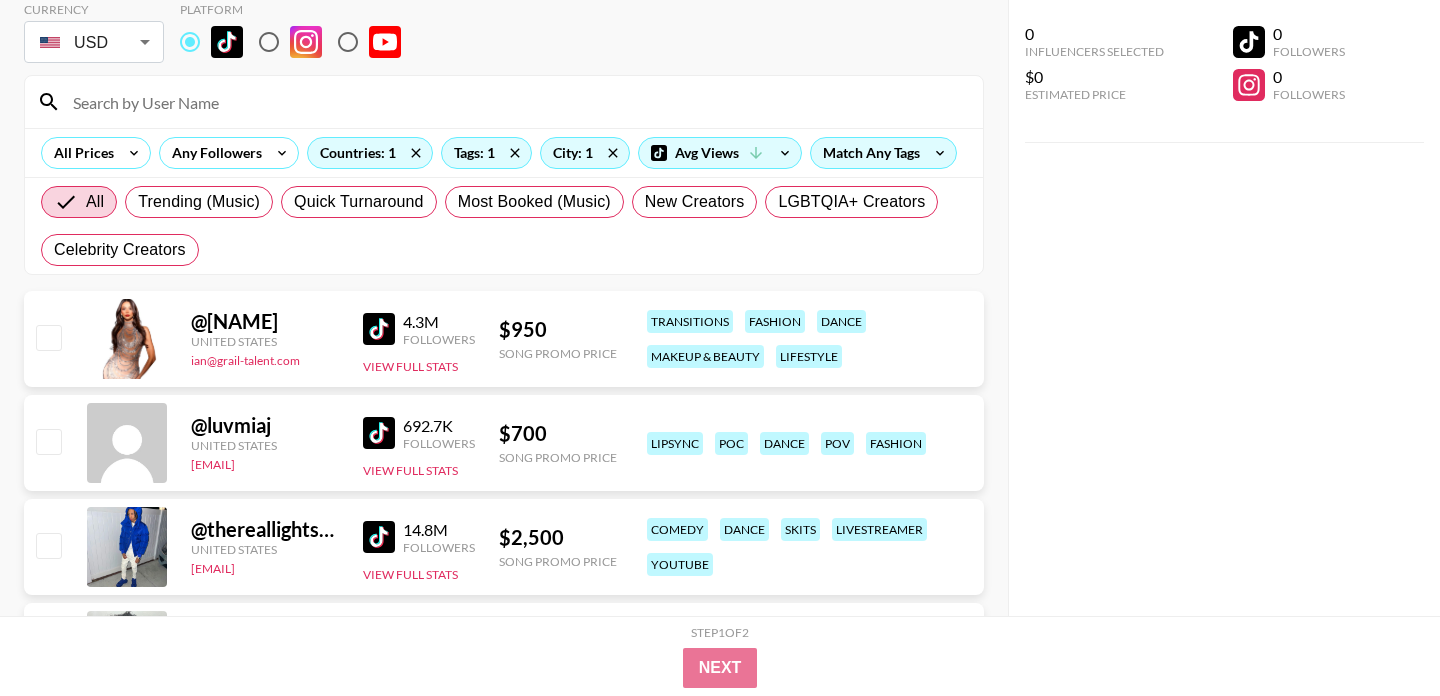 click at bounding box center (379, 433) 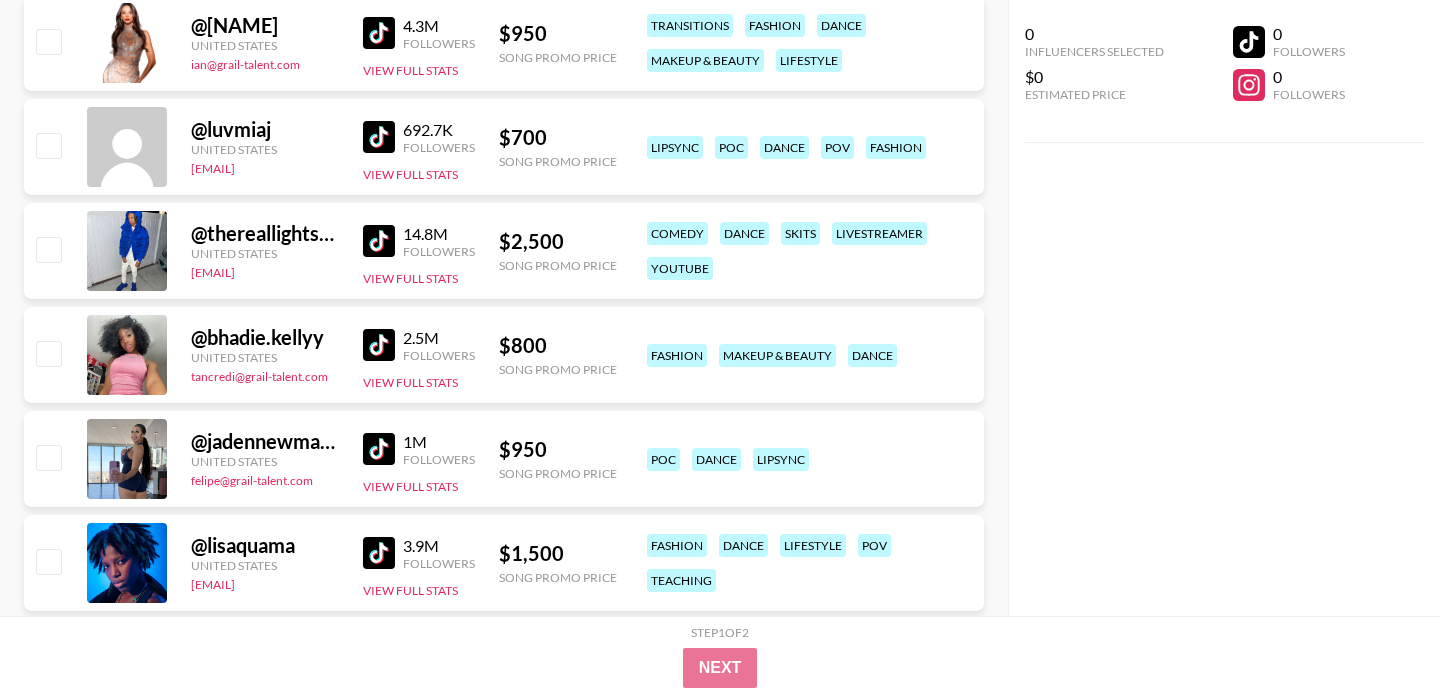 scroll, scrollTop: 422, scrollLeft: 0, axis: vertical 